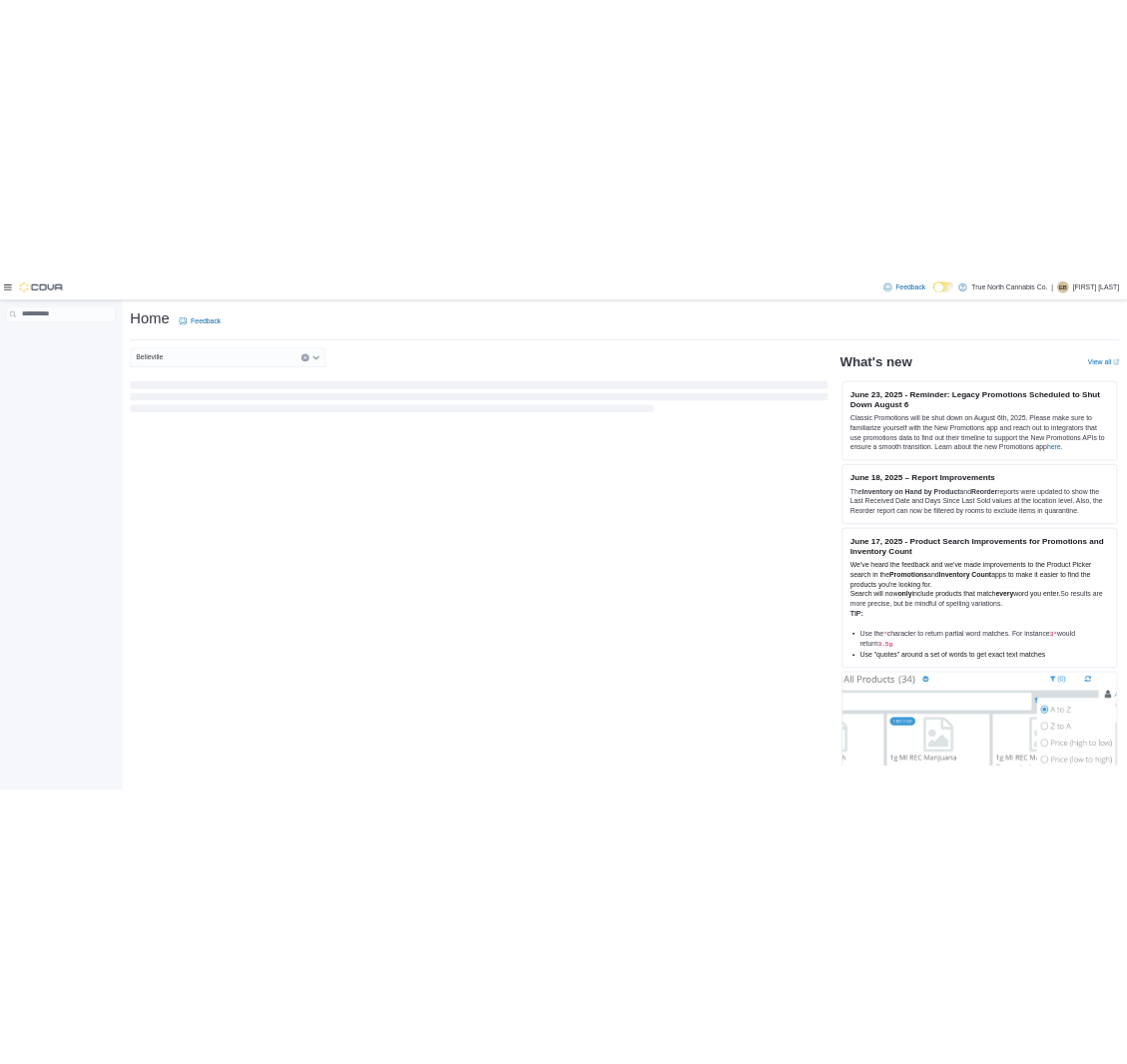 scroll, scrollTop: 0, scrollLeft: 0, axis: both 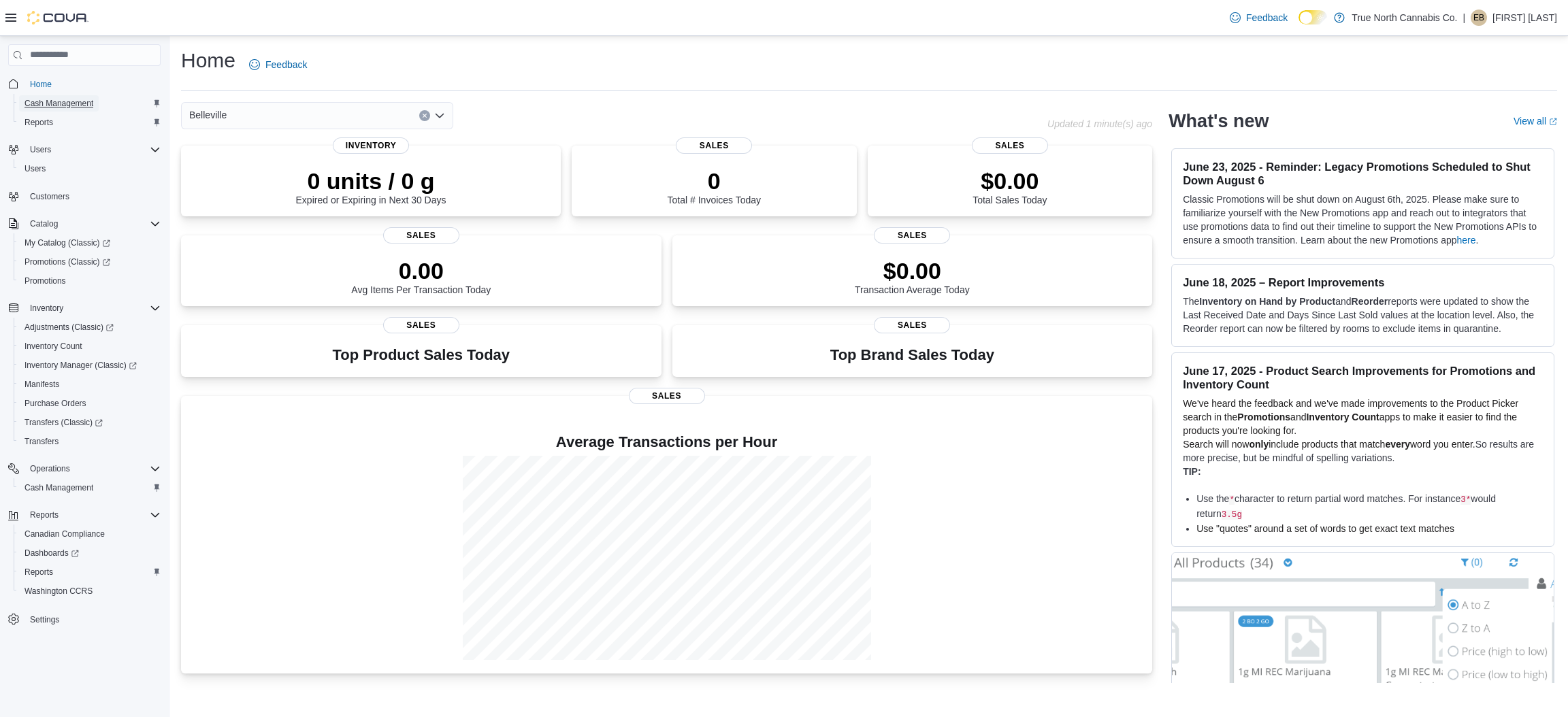 click on "Cash Management" at bounding box center [59, 103] 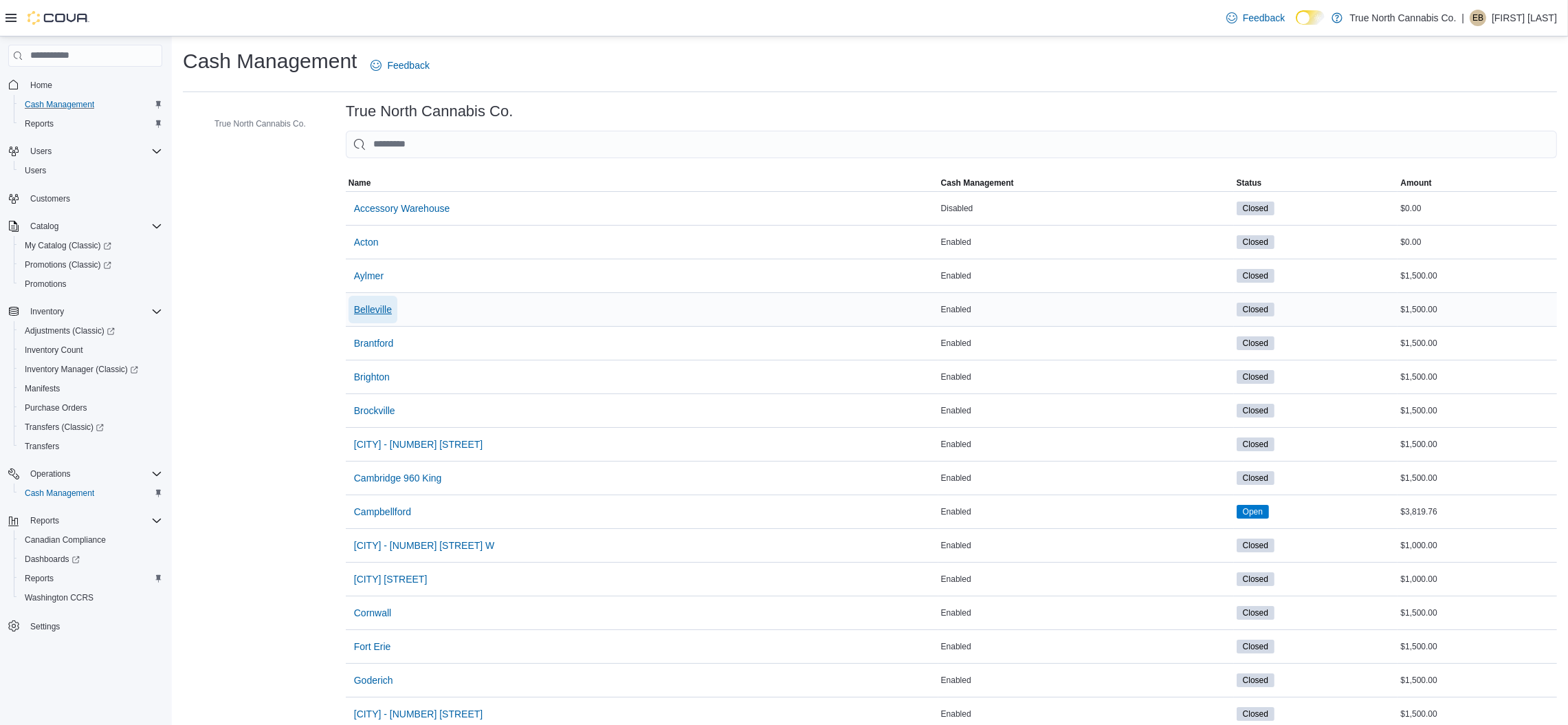 click on "Belleville" at bounding box center [373, 310] 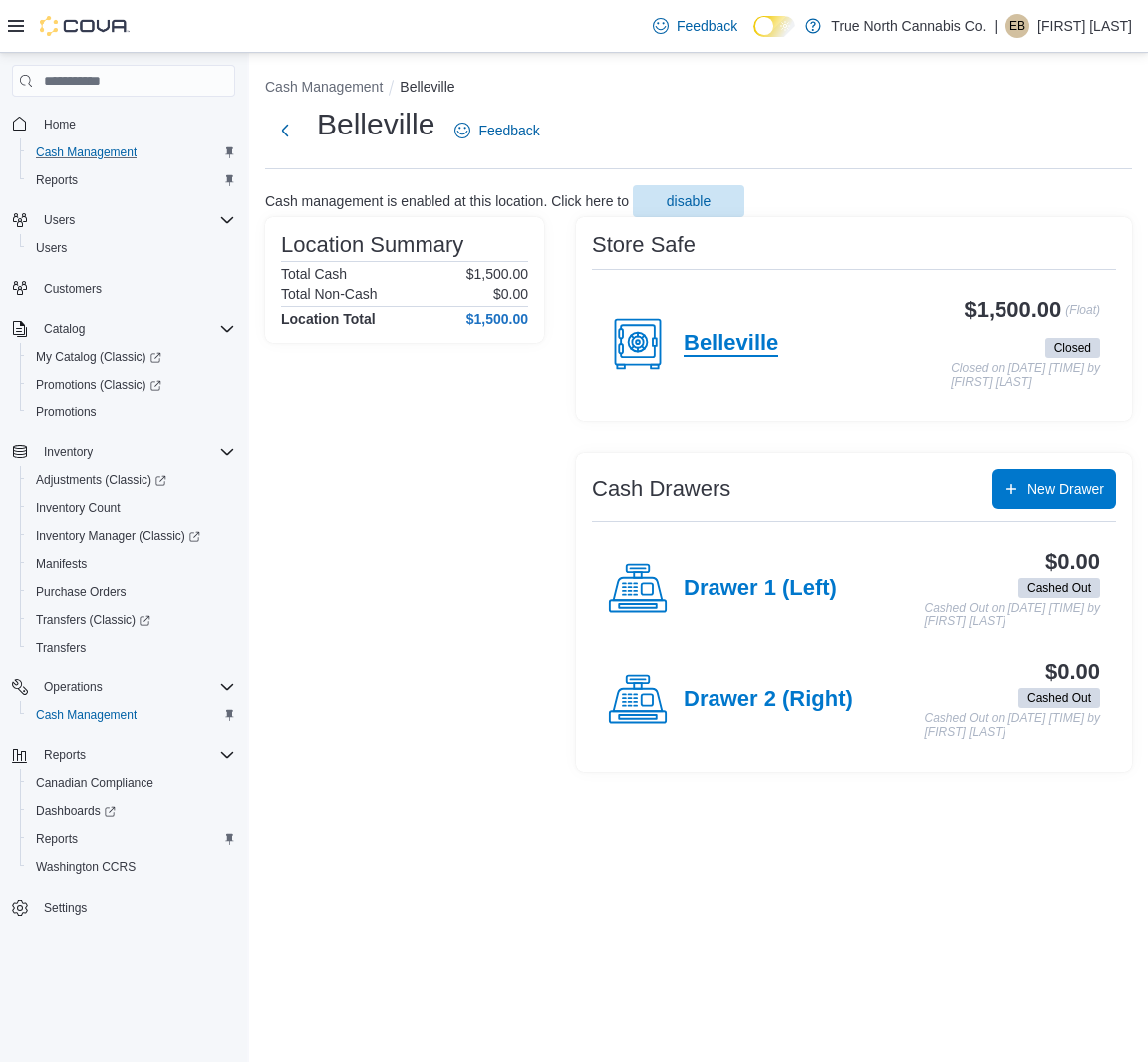 click on "Belleville" at bounding box center [730, 344] 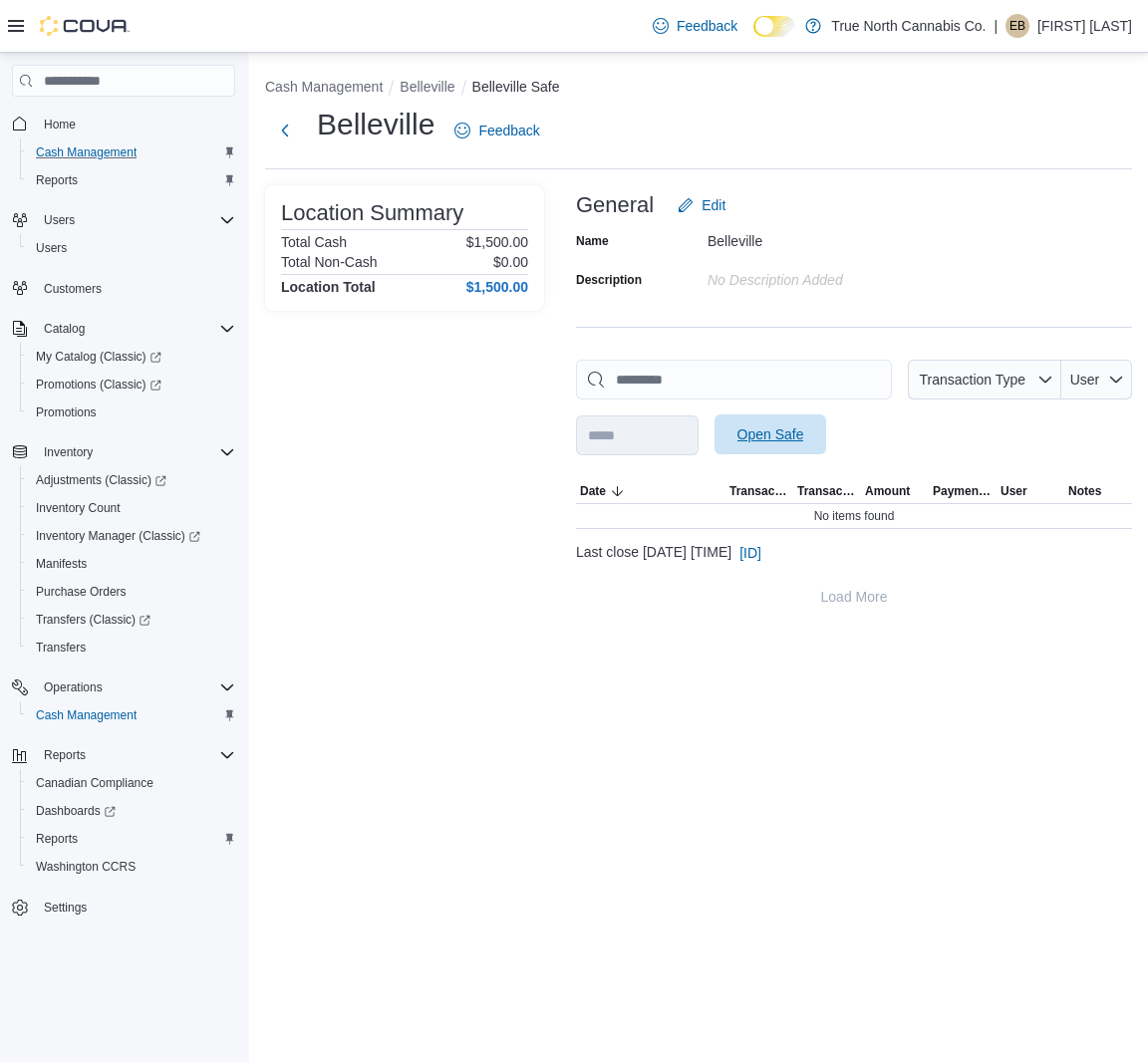 click on "Open Safe" at bounding box center [770, 434] 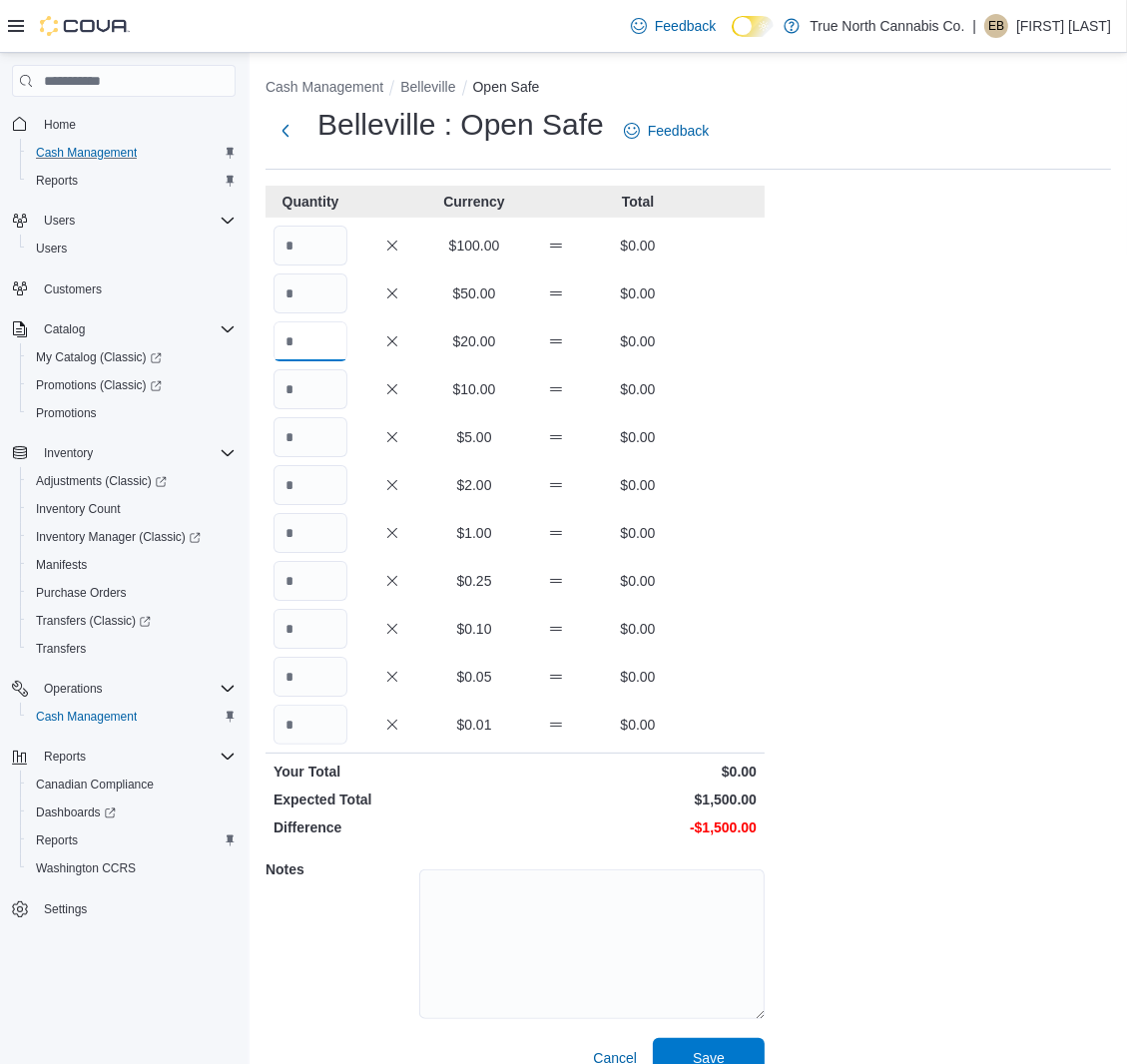 click at bounding box center (310, 341) 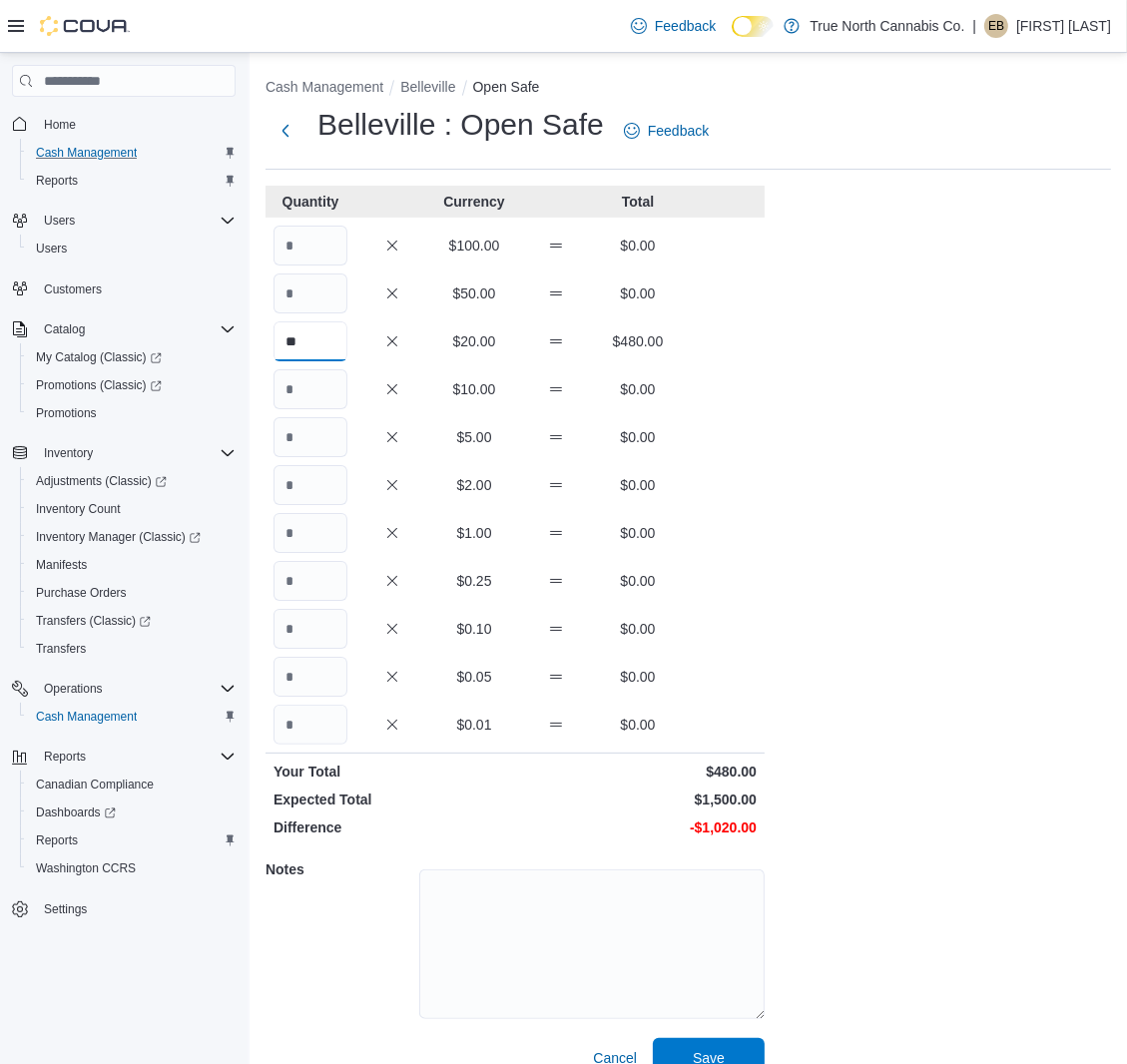 type on "**" 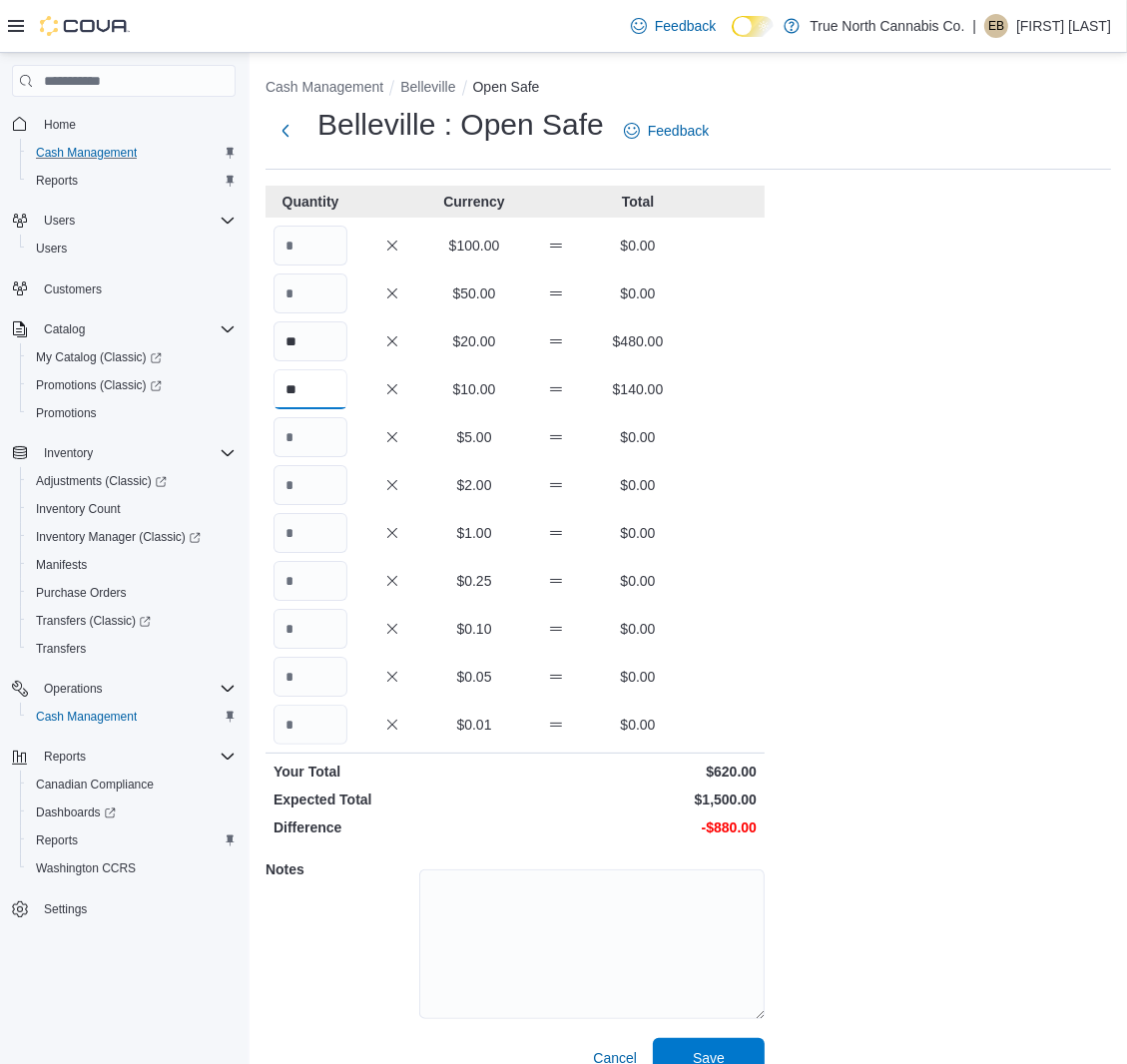 type on "**" 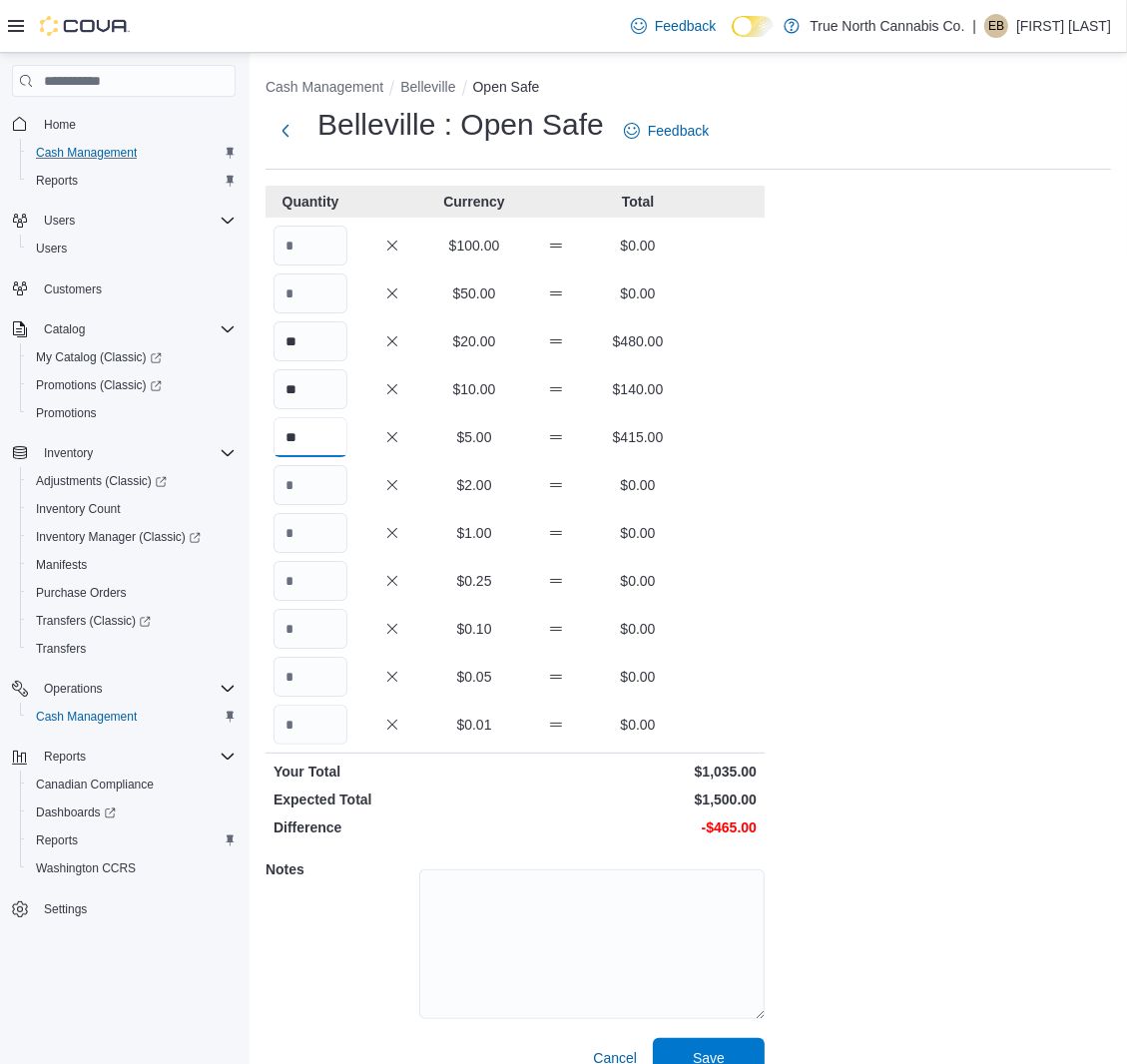 type on "**" 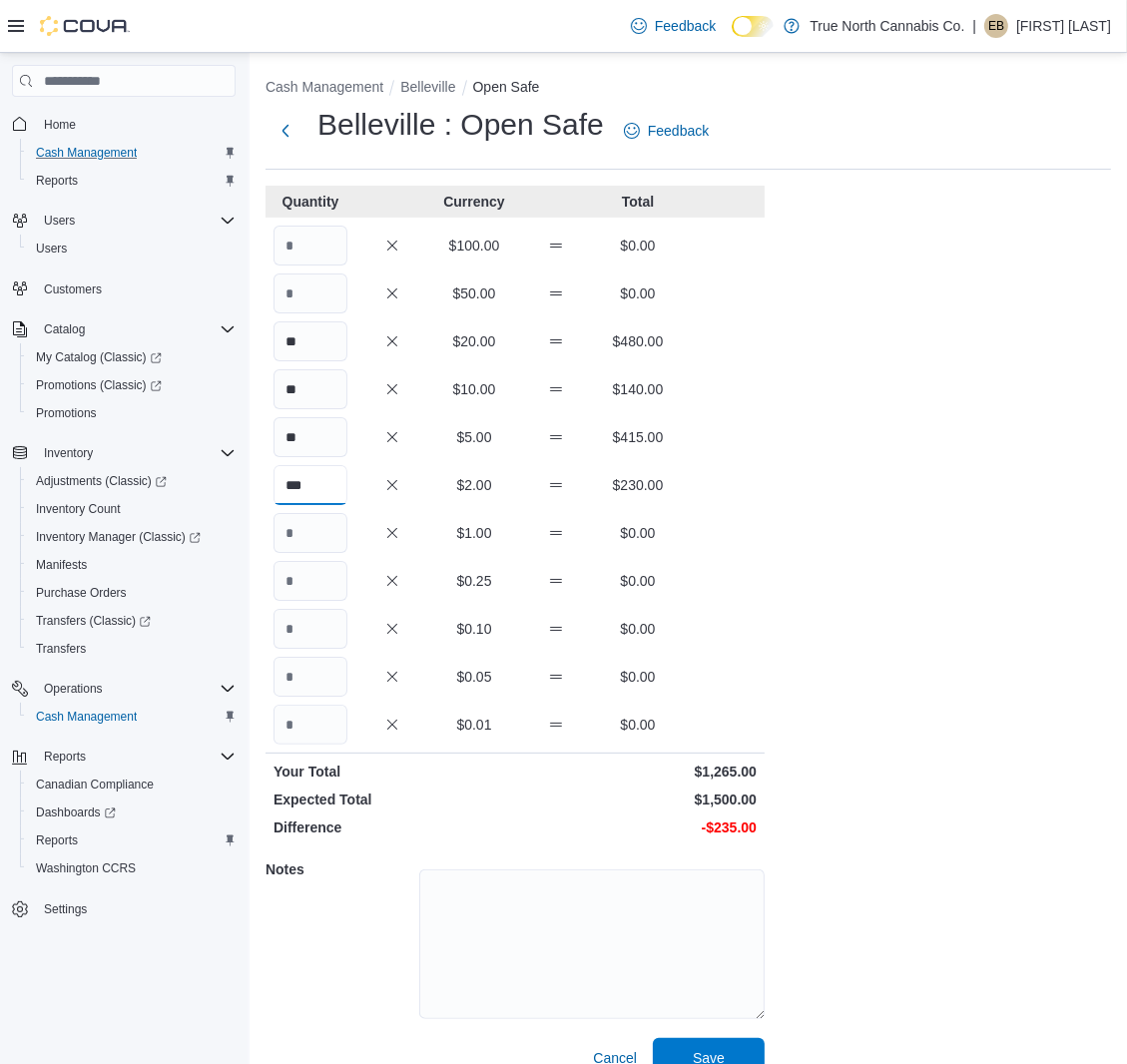 type on "***" 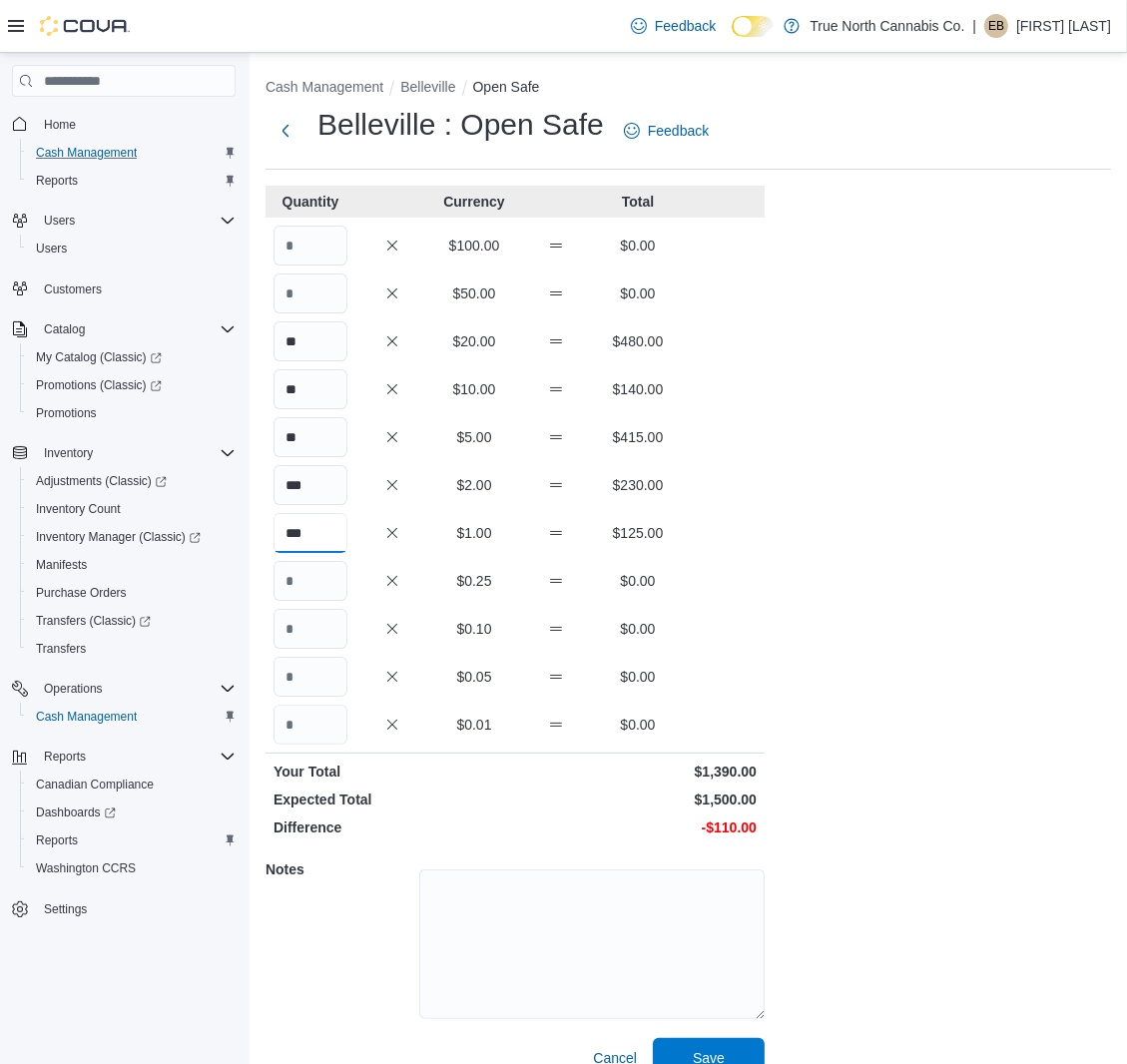 type on "***" 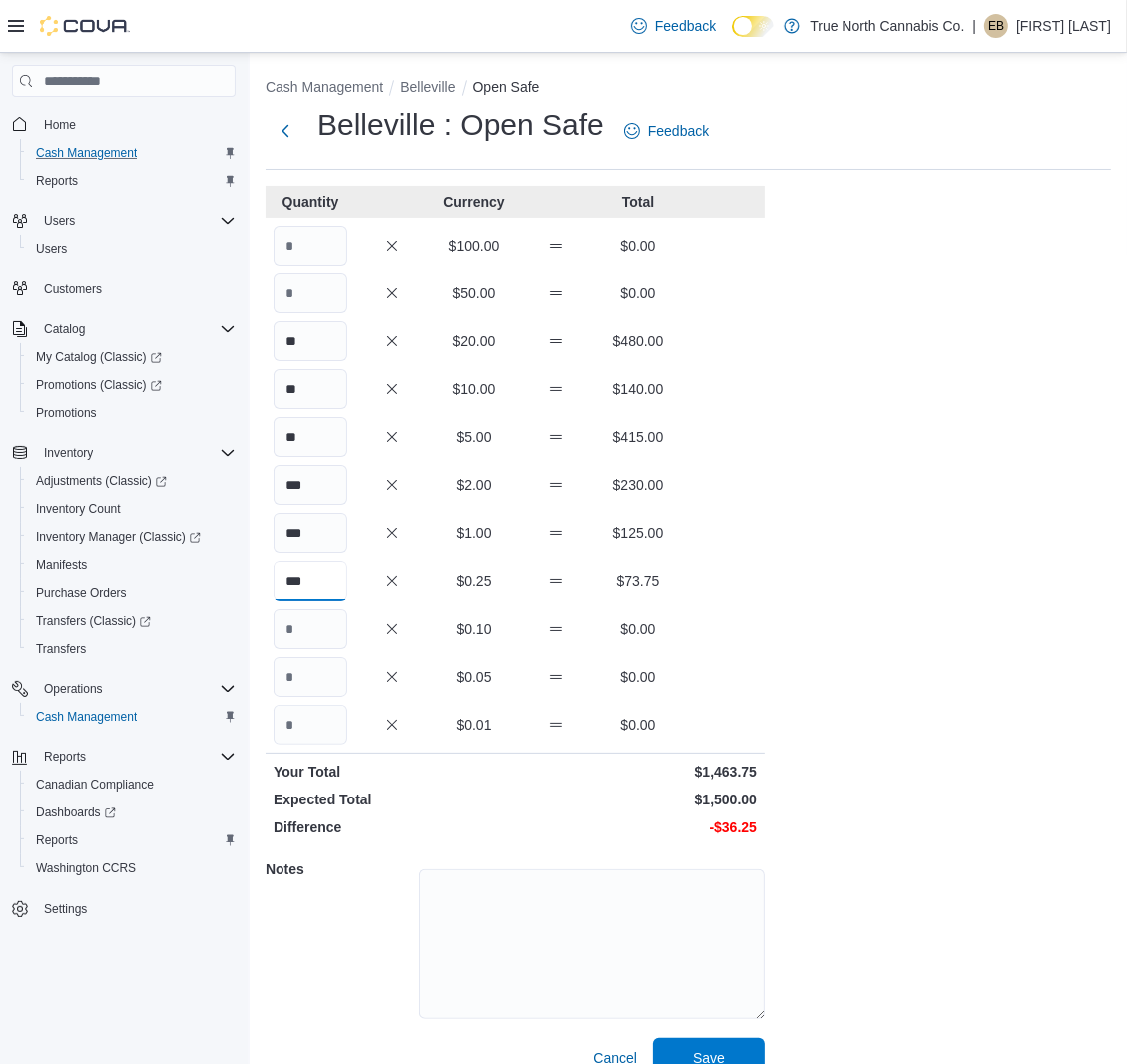 type on "***" 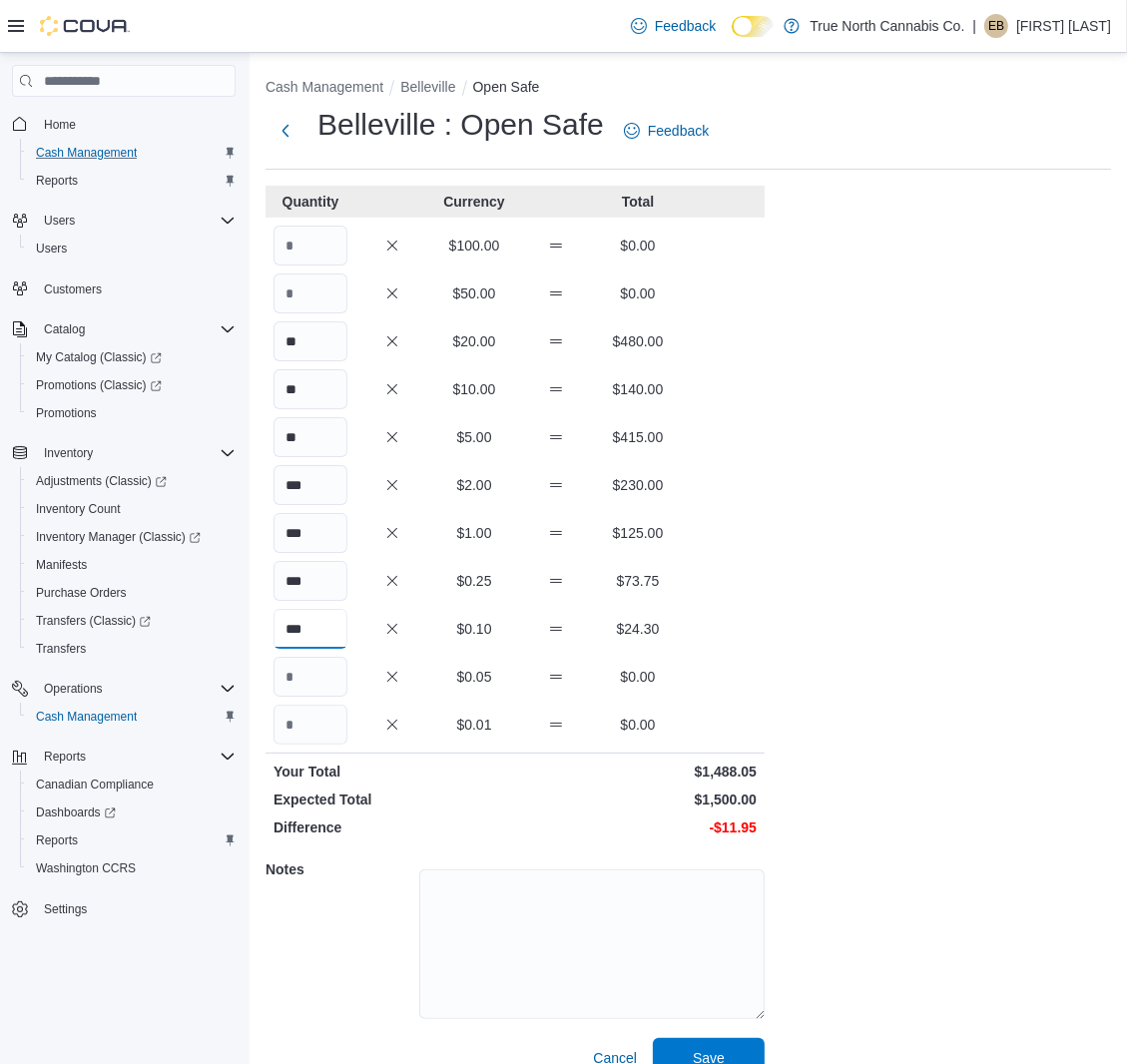 type on "***" 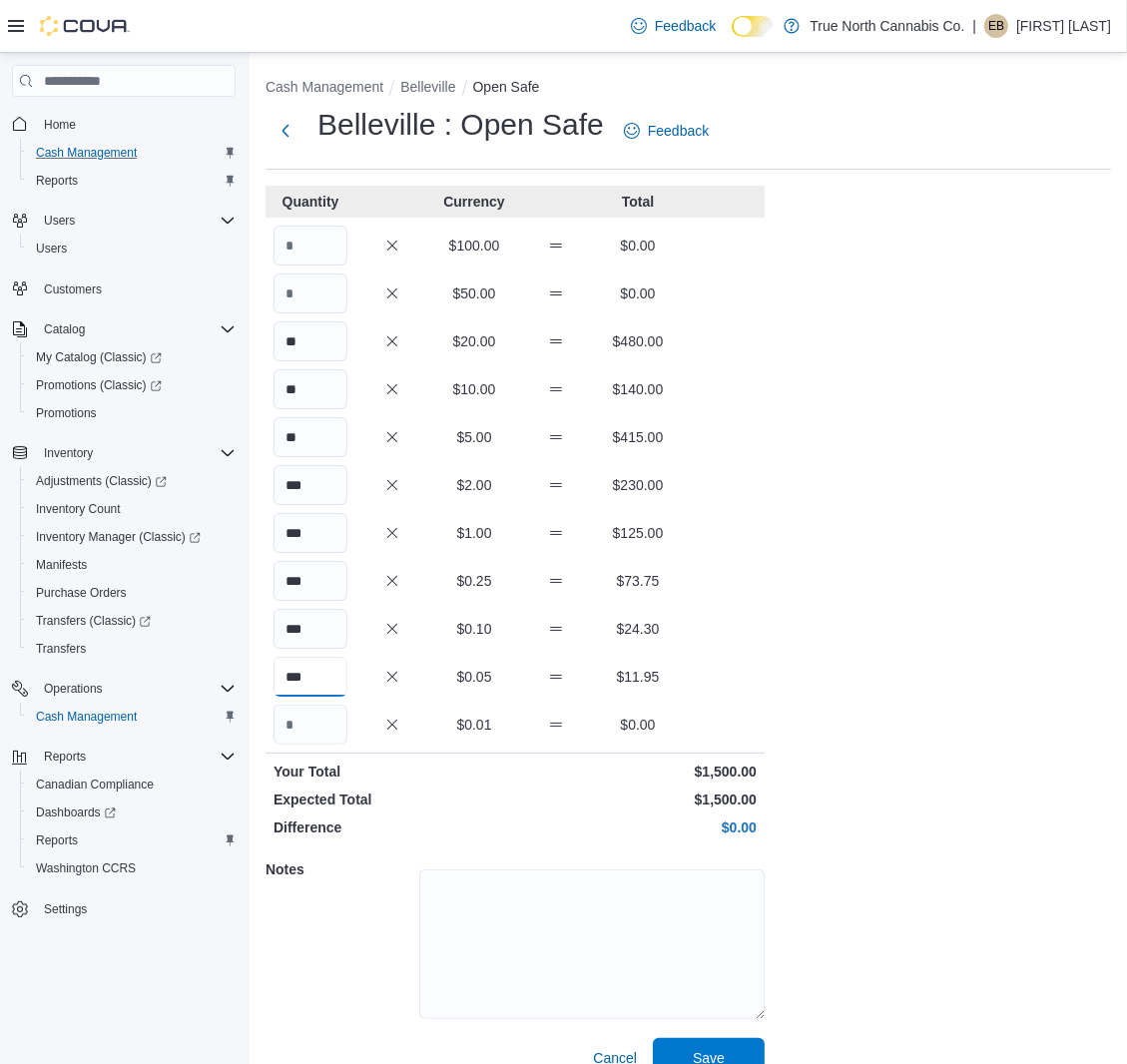 type on "***" 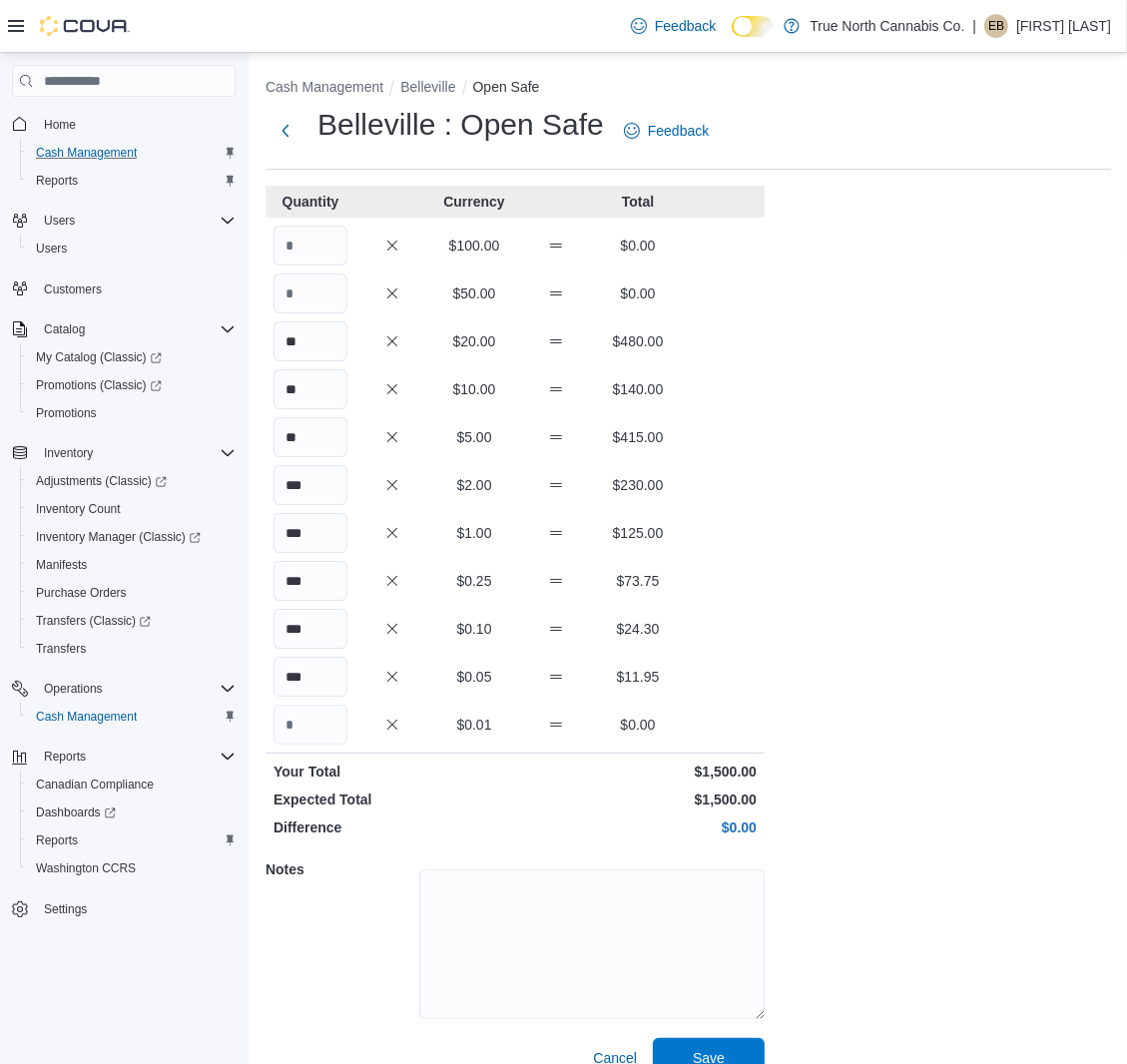 click on "Cash Management [CITY] Open Safe [CITY] : Open Safe Feedback   Quantity Currency Total $100.00 $0.00 $50.00 $0.00 ** $20.00 $480.00 ** $10.00 $140.00 ** $5.00 $415.00 *** $2.00 $230.00 *** $1.00 $125.00 *** $0.25 $73.75 *** $0.10 $24.30 *** $0.05 $11.95 $0.01 $0.00 Your Total $1,500.00 Expected Total $1,500.00 Difference $0.00 Notes Cancel Save" at bounding box center [688, 573] 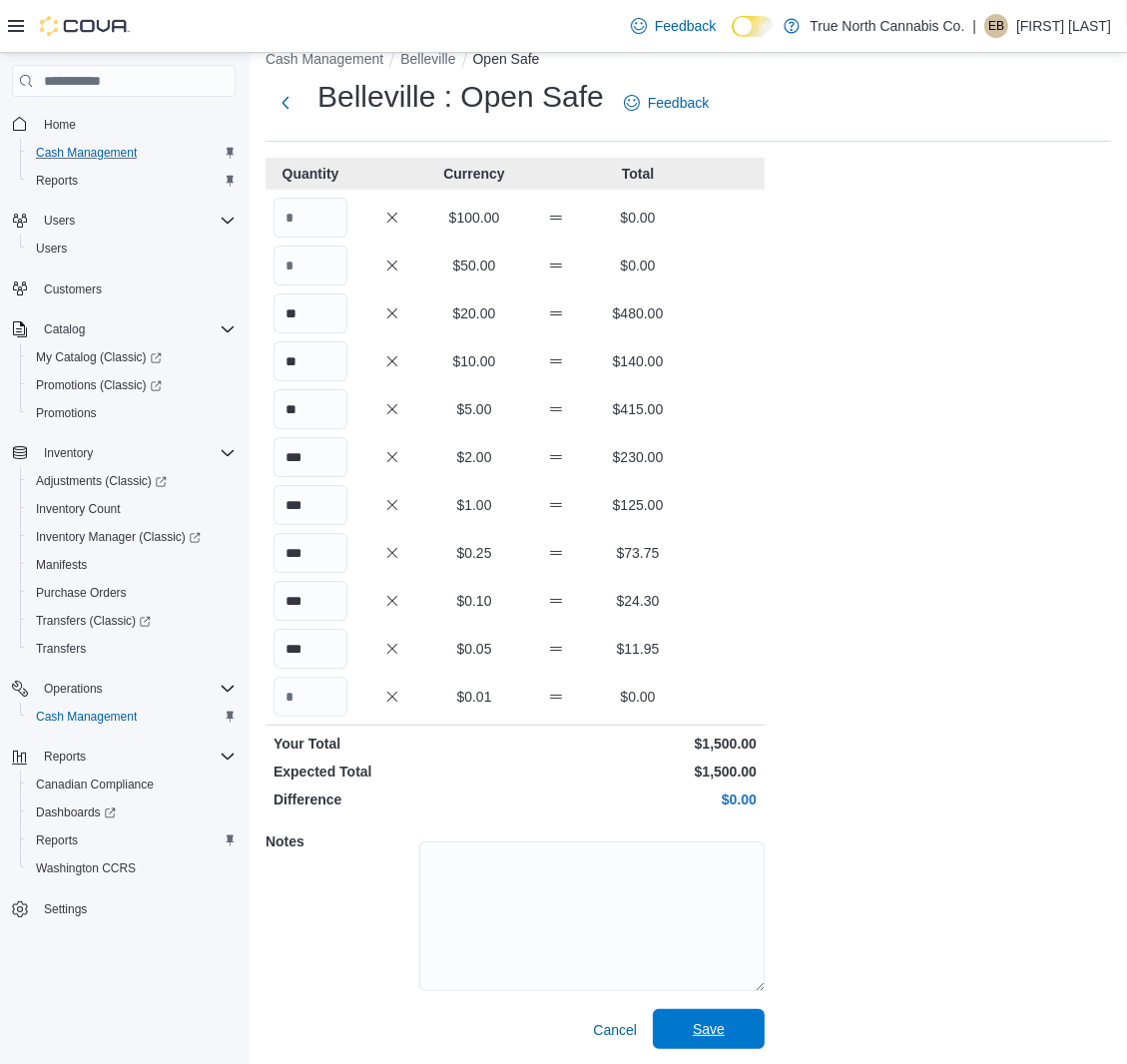 click on "Save" at bounding box center (709, 1029) 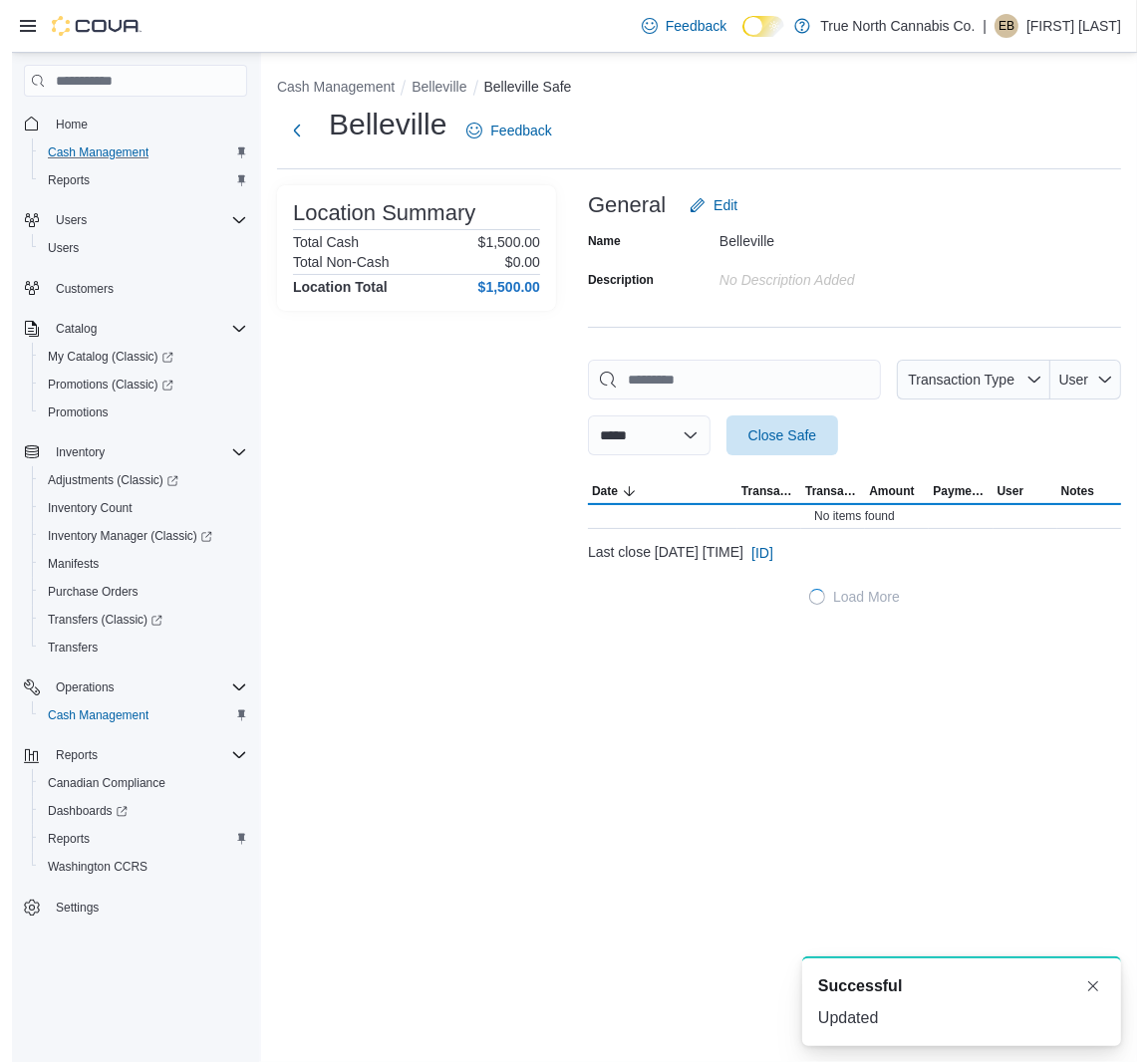 scroll, scrollTop: 0, scrollLeft: 0, axis: both 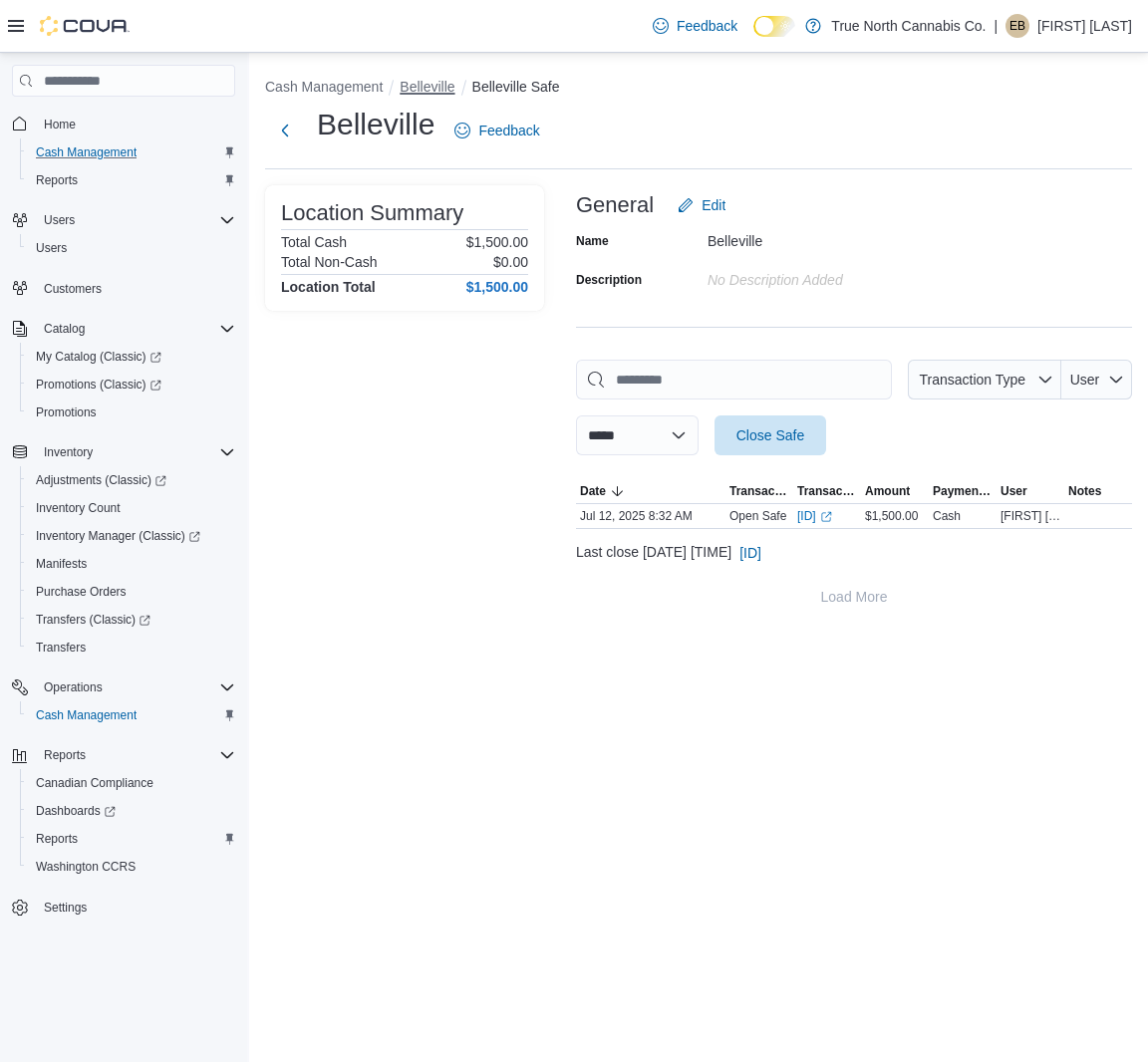 click on "Belleville" at bounding box center (427, 87) 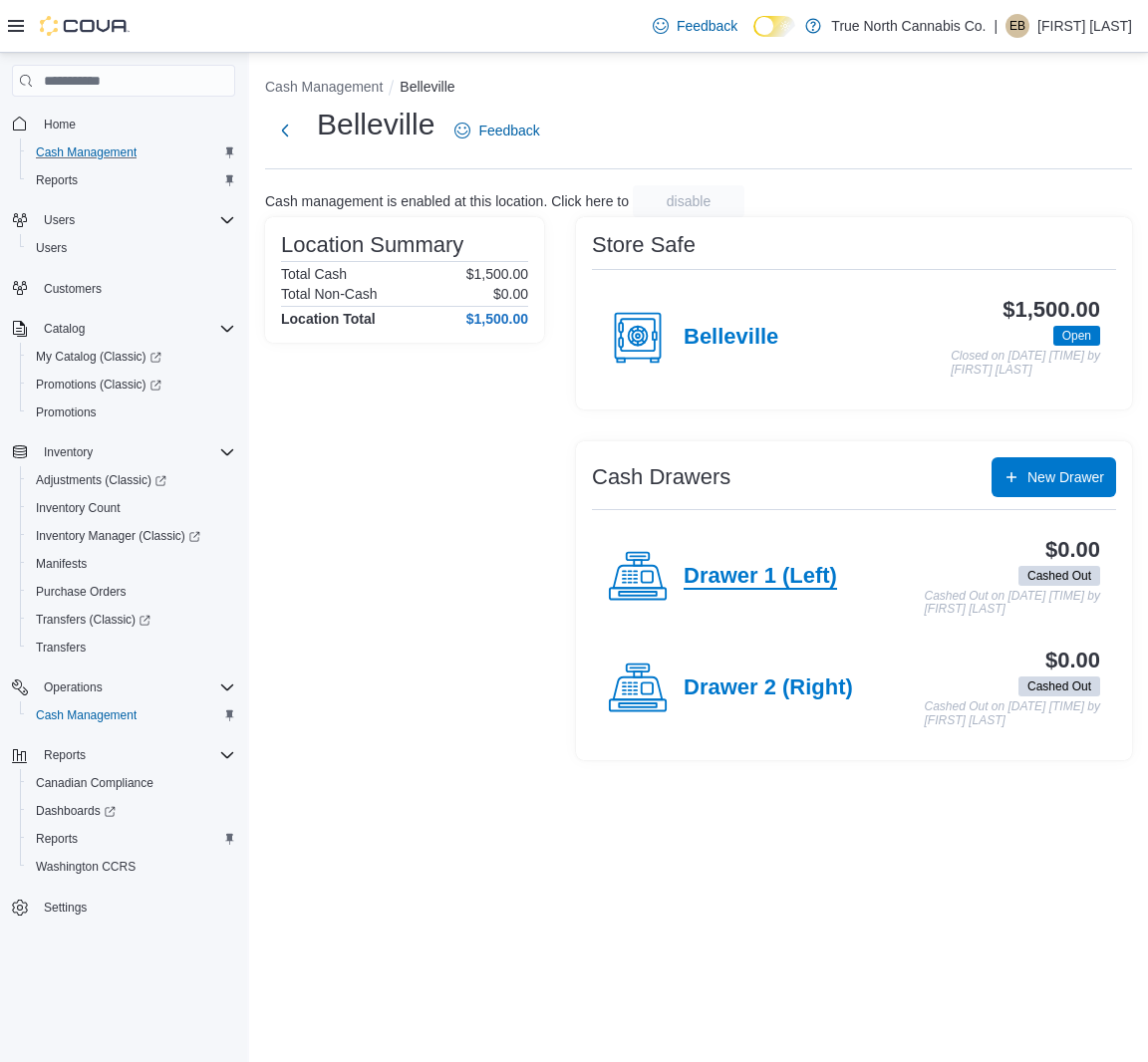 click on "Drawer 1 (Left)" at bounding box center (760, 577) 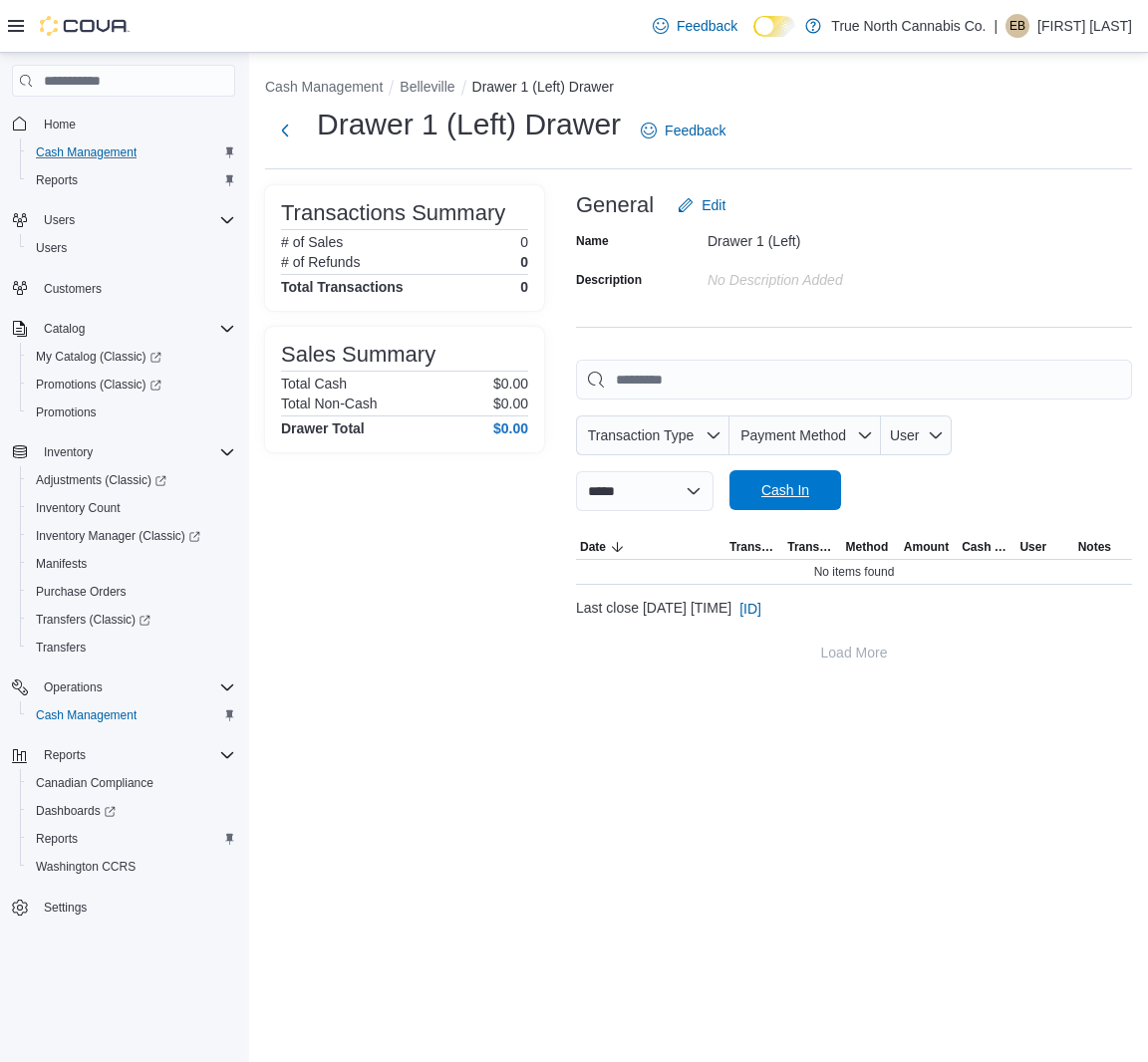 click on "Cash In" at bounding box center [785, 490] 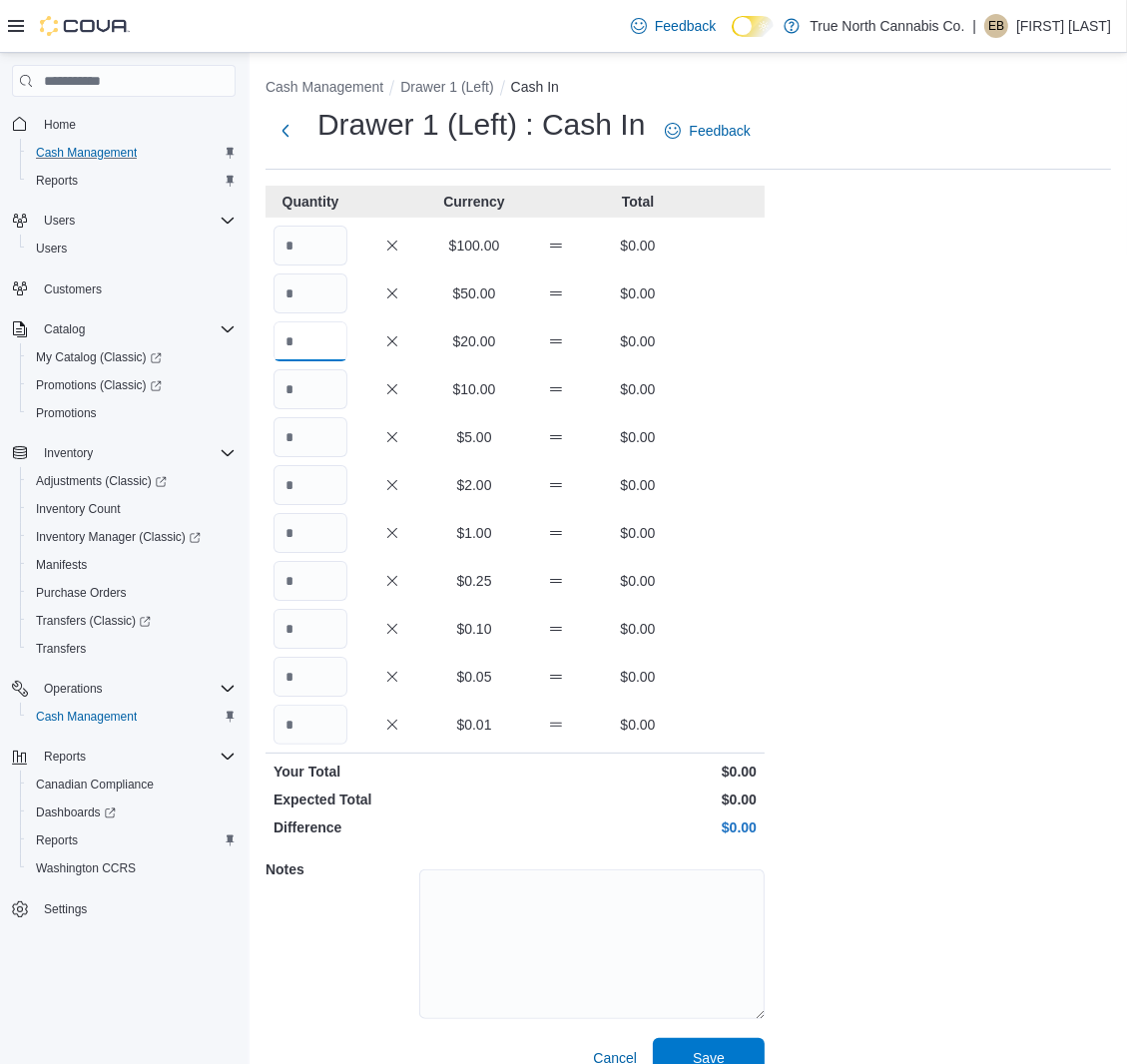 click at bounding box center [310, 341] 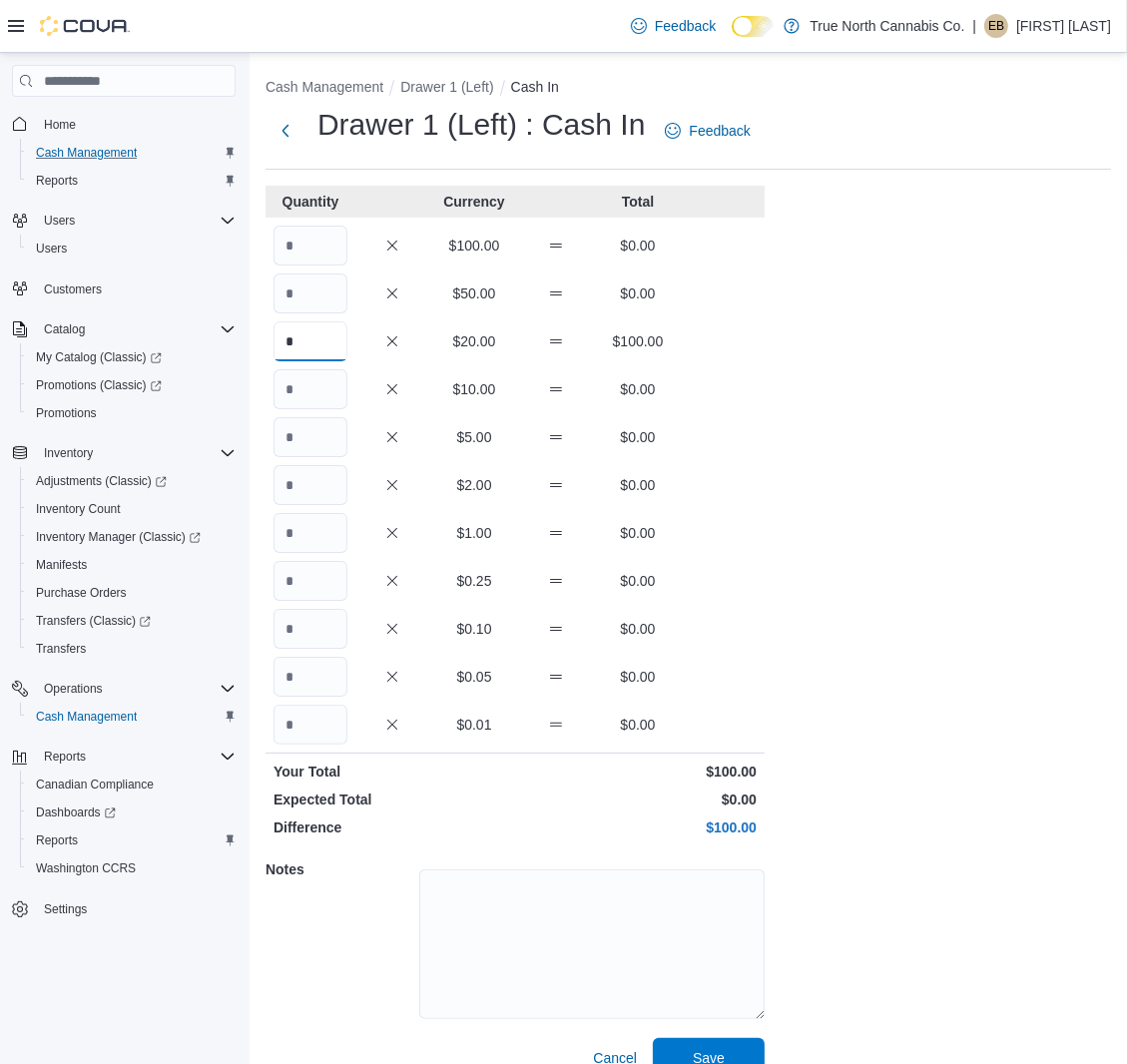 type on "*" 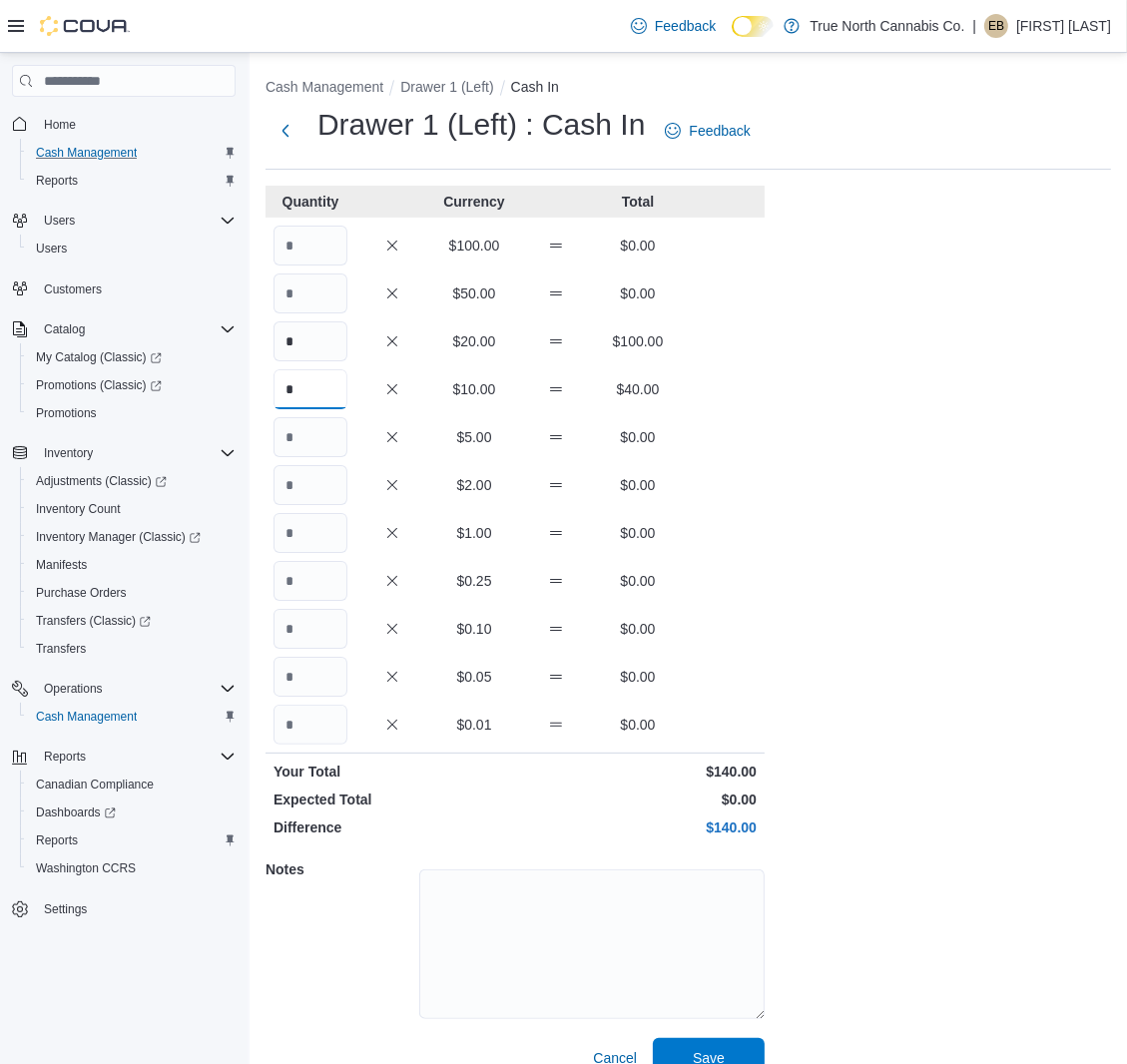 type on "*" 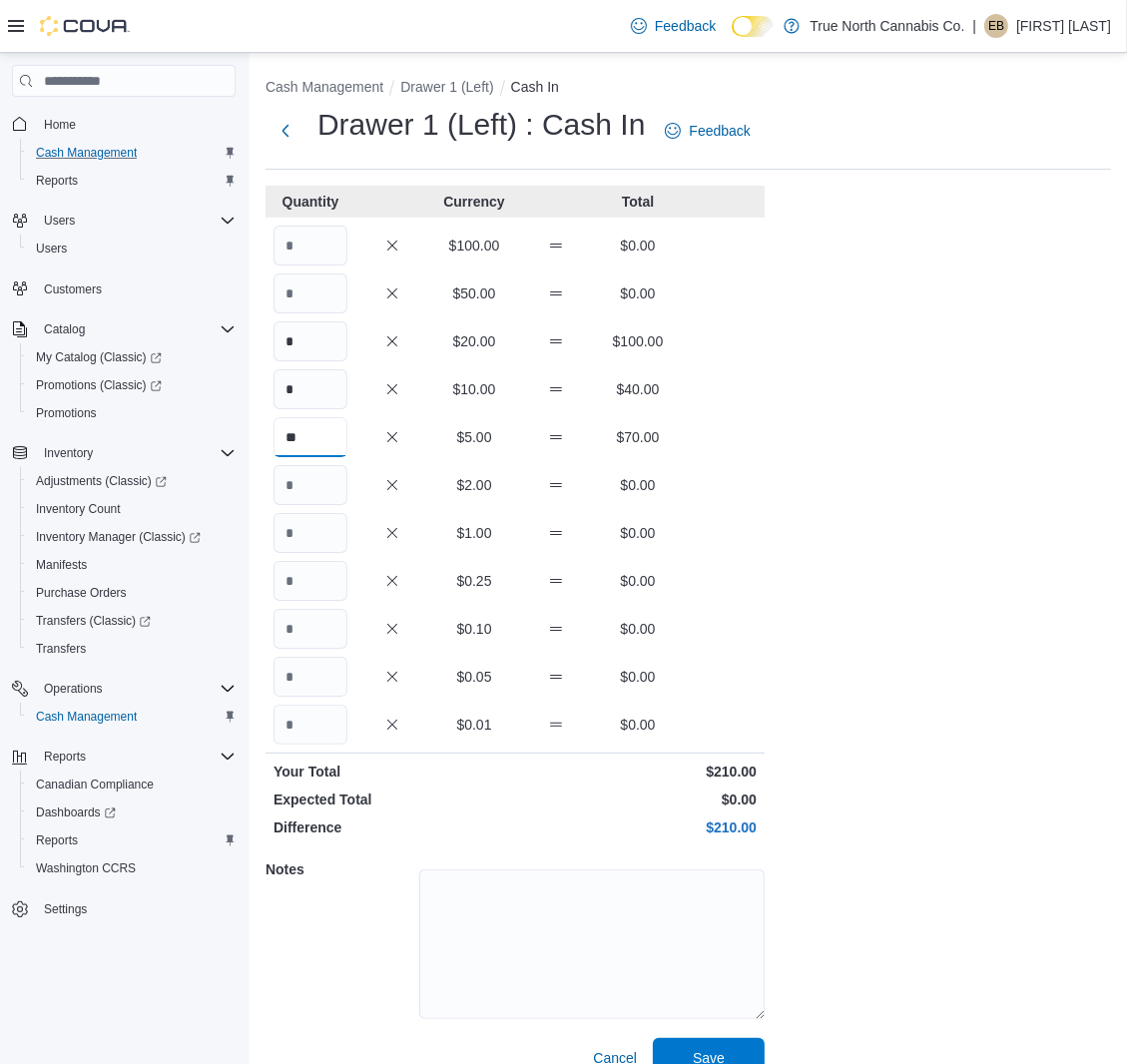 type on "**" 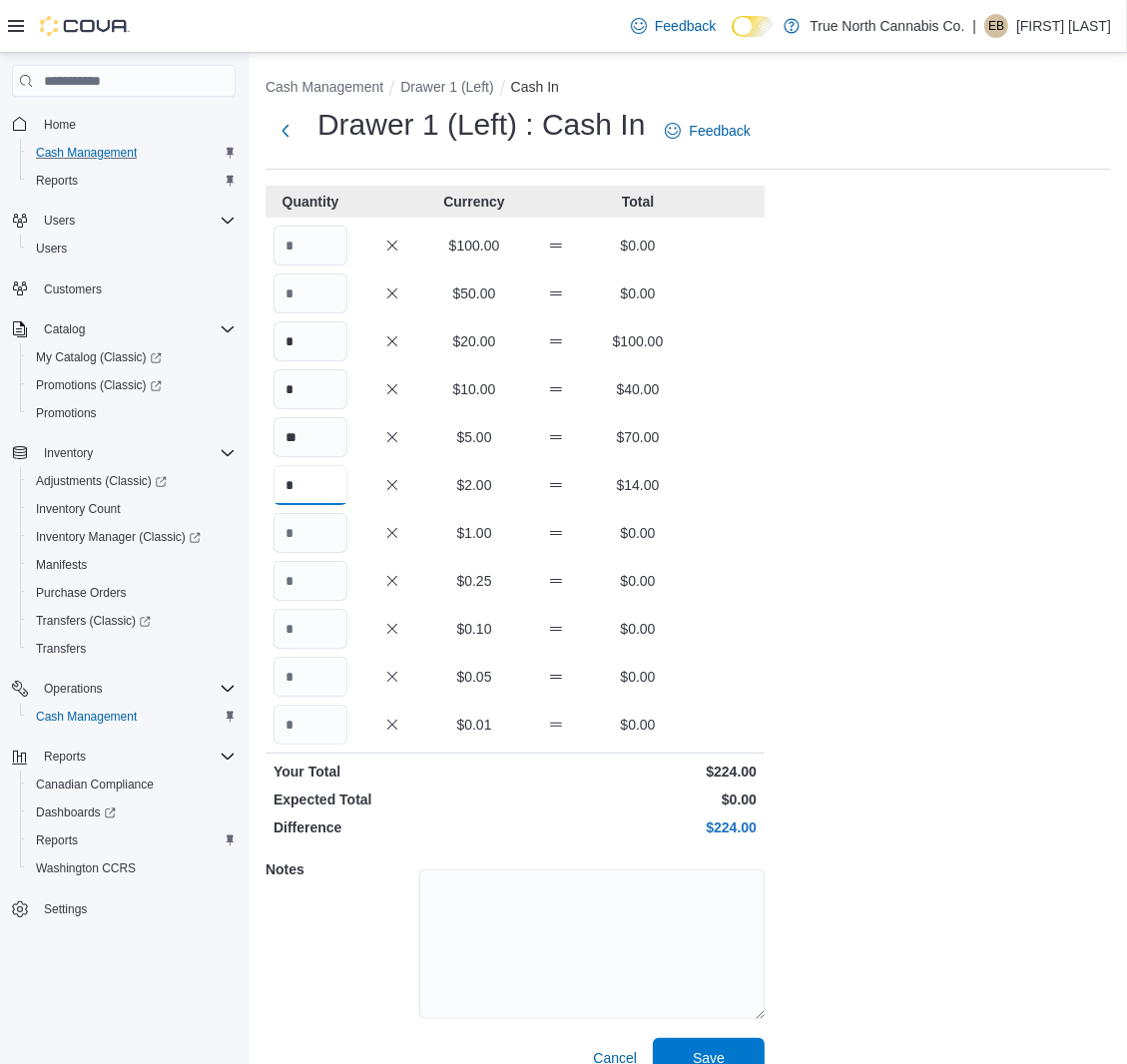 type on "*" 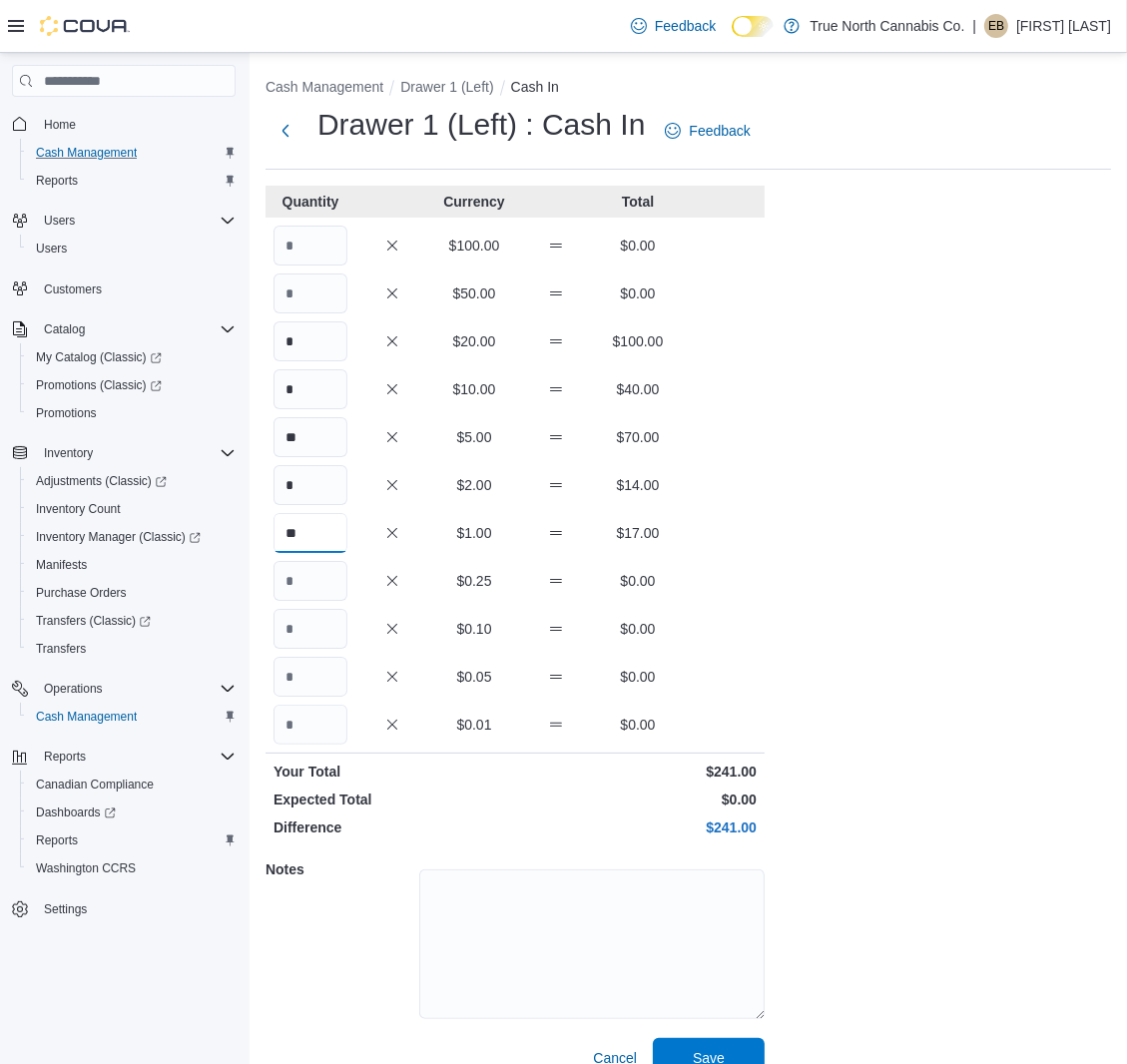 type on "**" 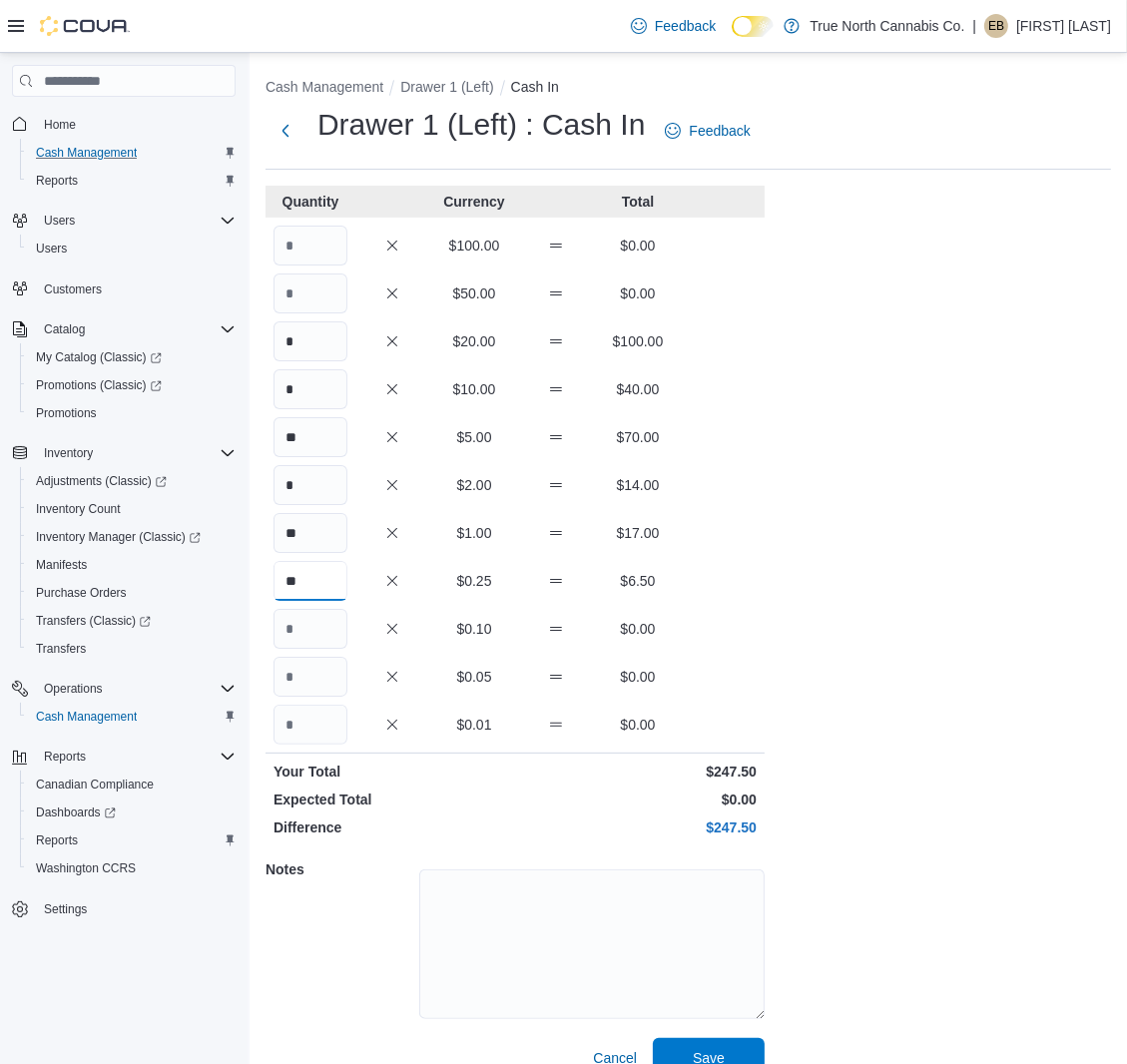 type on "**" 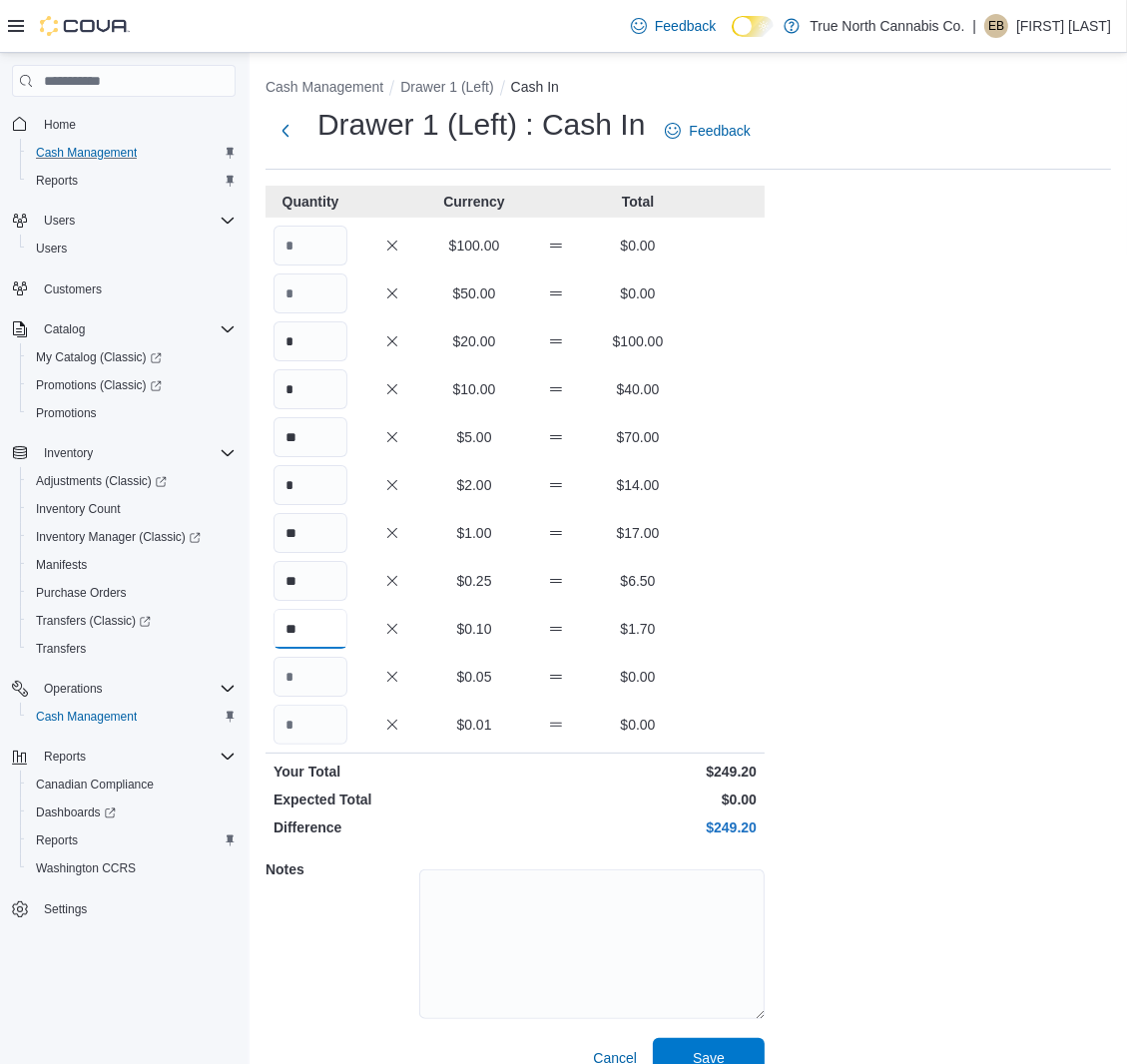 type on "**" 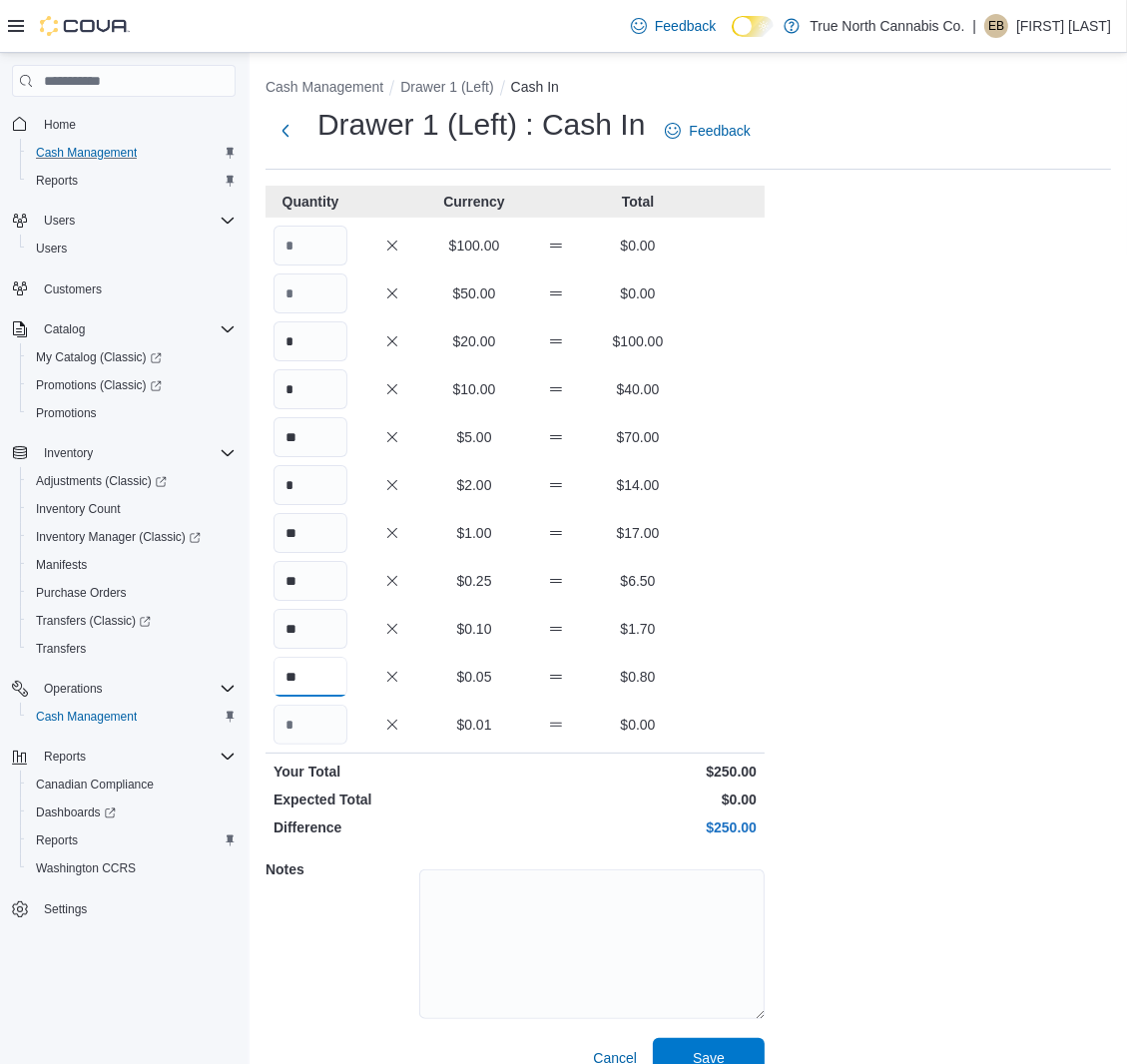 type on "**" 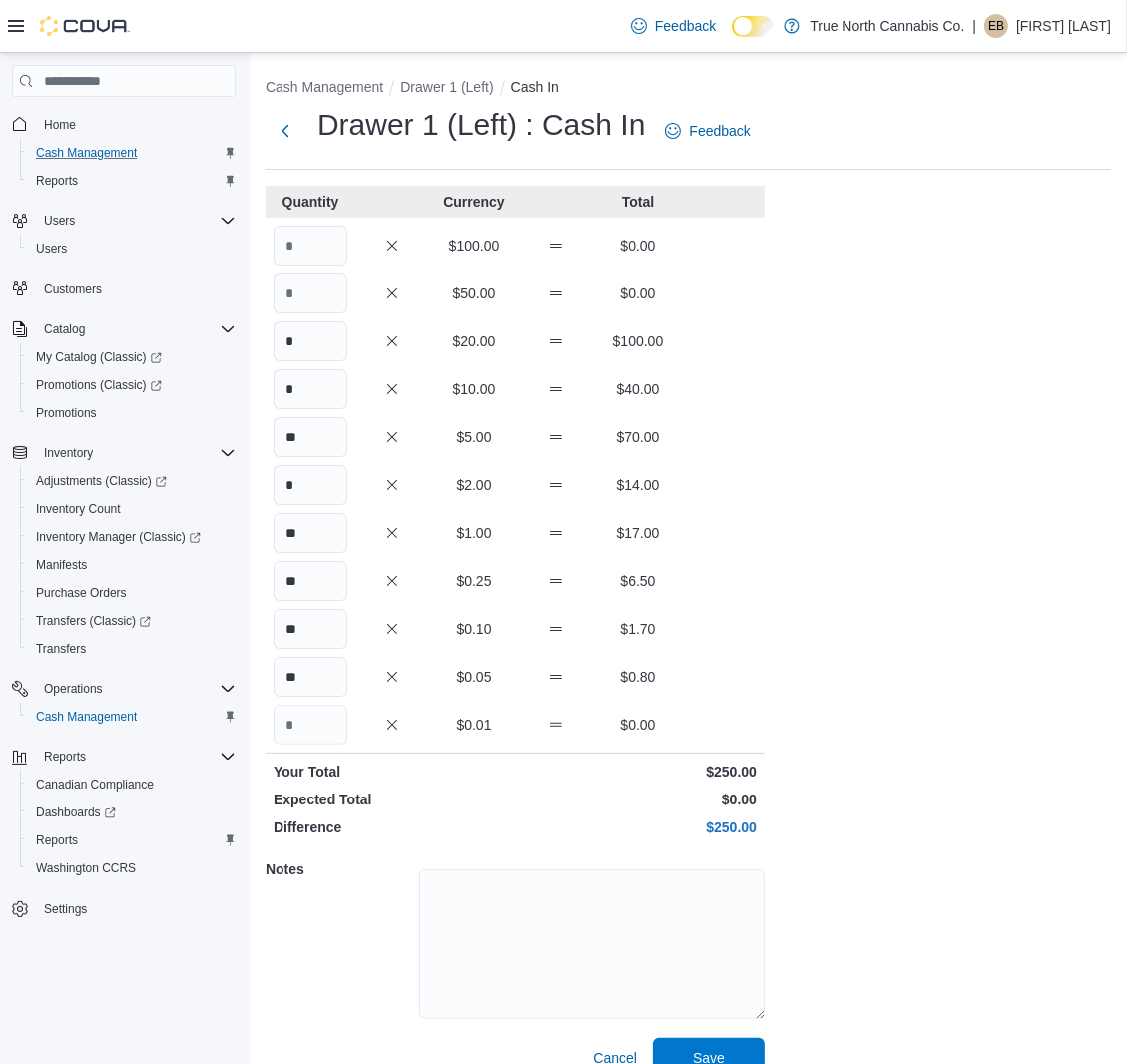 click on "Cash Management Drawer 1 (Left) Cash In Drawer 1 (Left) : Cash In Feedback   Quantity Currency Total $100.00 $0.00 $50.00 $0.00 * $20.00 $100.00 * $10.00 $40.00 ** $5.00 $70.00 * $2.00 $14.00 ** $1.00 $17.00 ** $0.25 $6.50 ** $0.10 $1.70 ** $0.05 $0.80 $0.01 $0.00 Your Total $250.00 Expected Total $0.00 Difference $250.00 Notes Cancel Save" at bounding box center (688, 573) 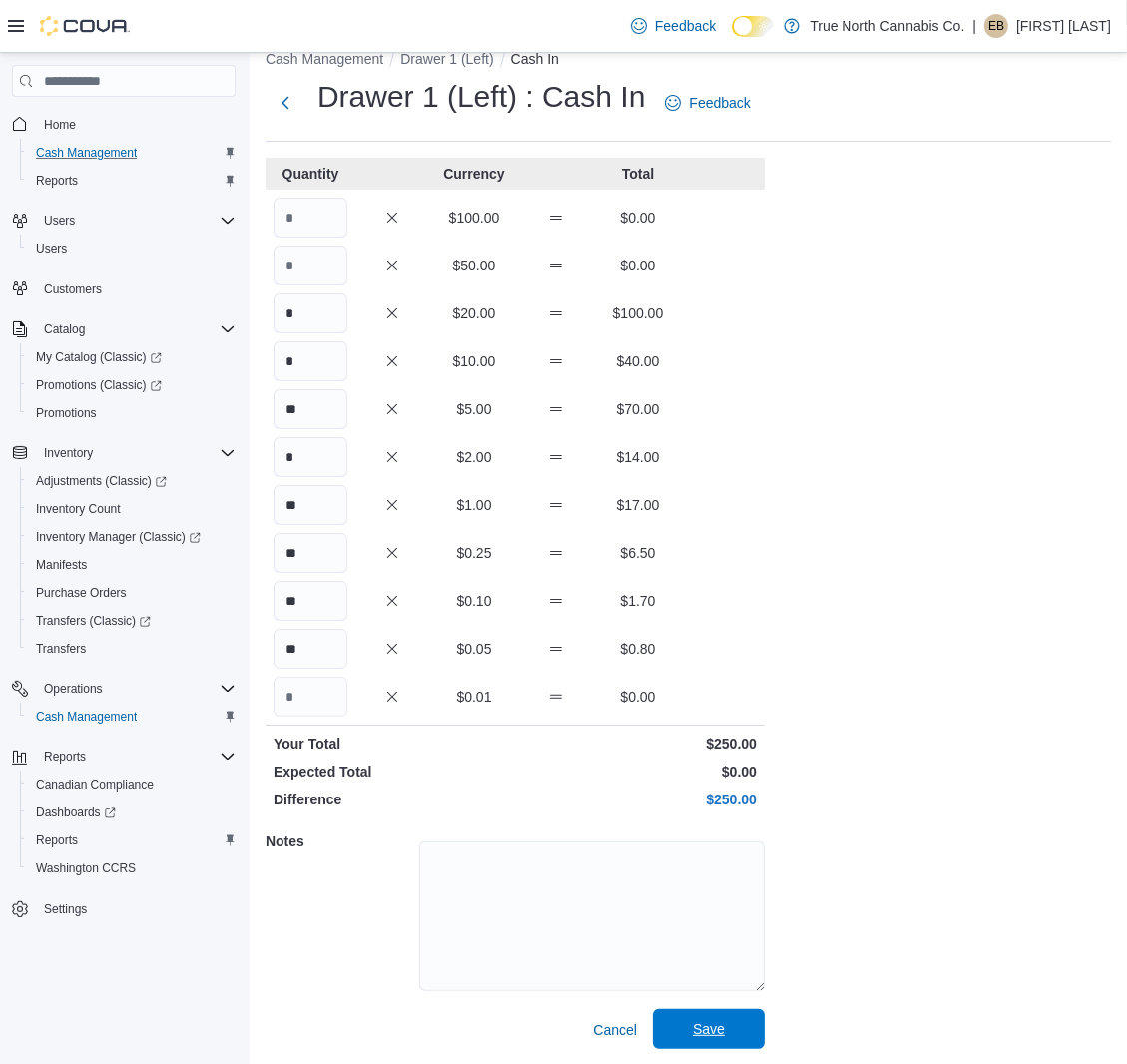 click on "Save" at bounding box center (709, 1029) 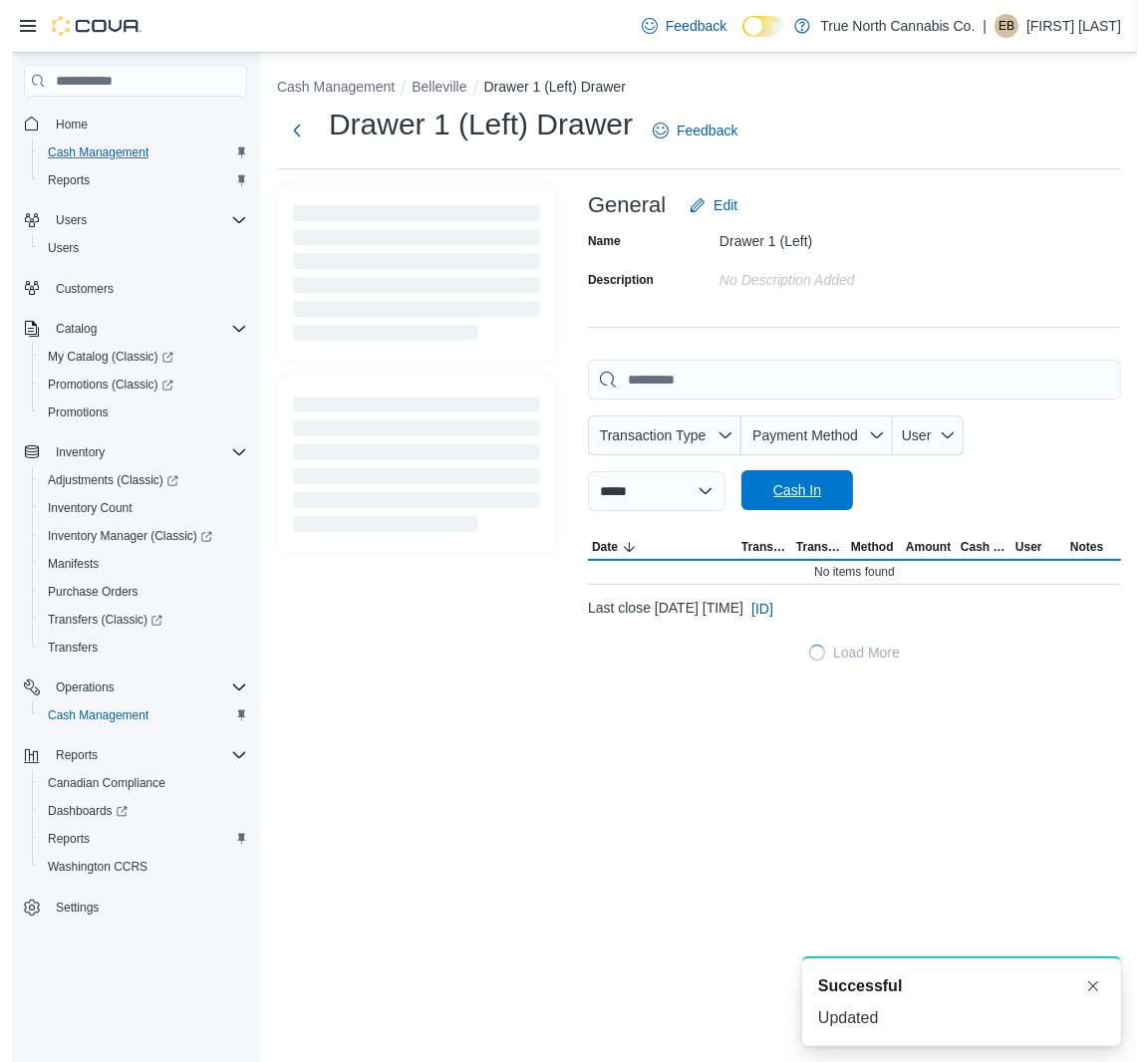scroll, scrollTop: 0, scrollLeft: 0, axis: both 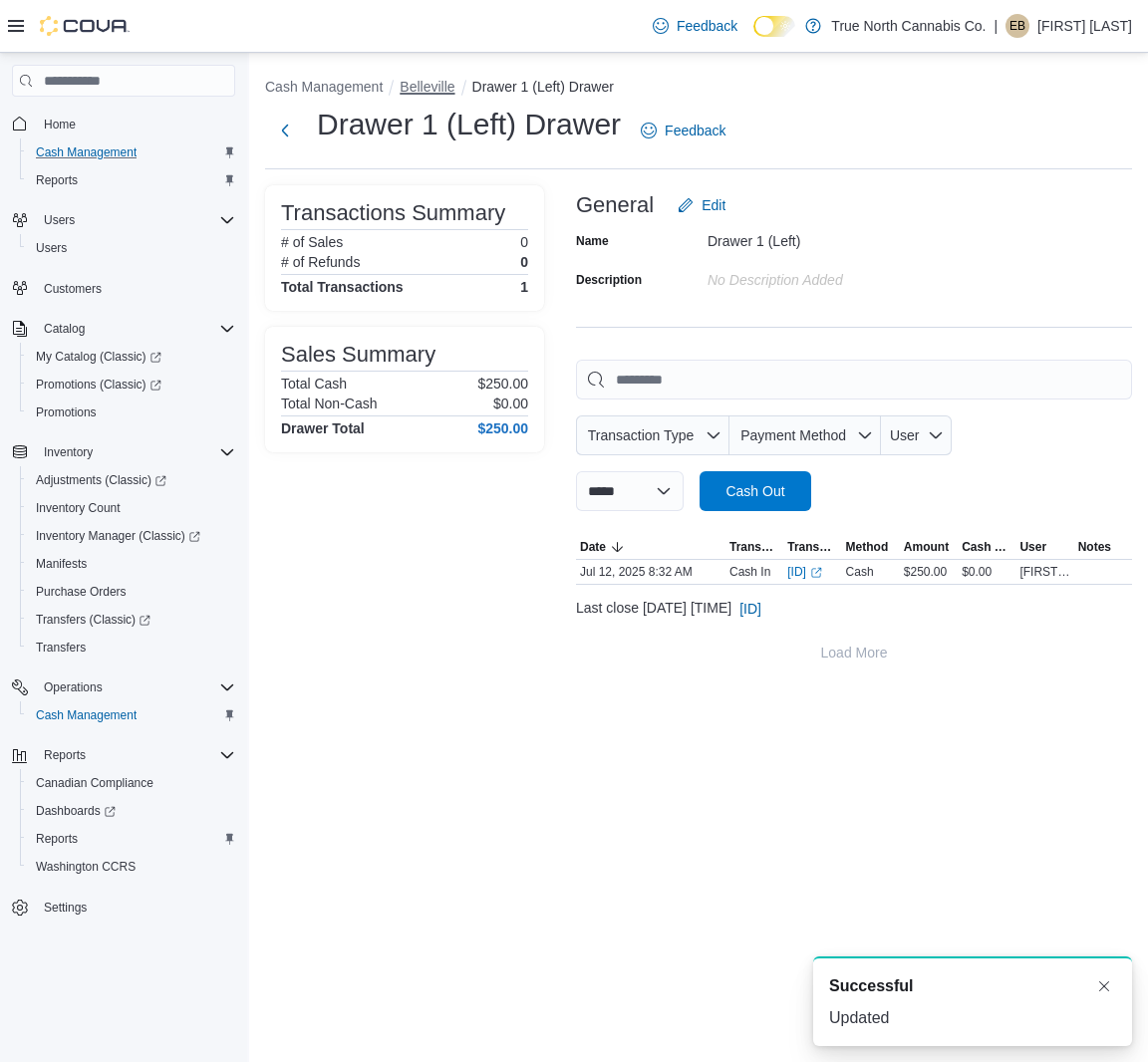 click on "Belleville" at bounding box center (427, 87) 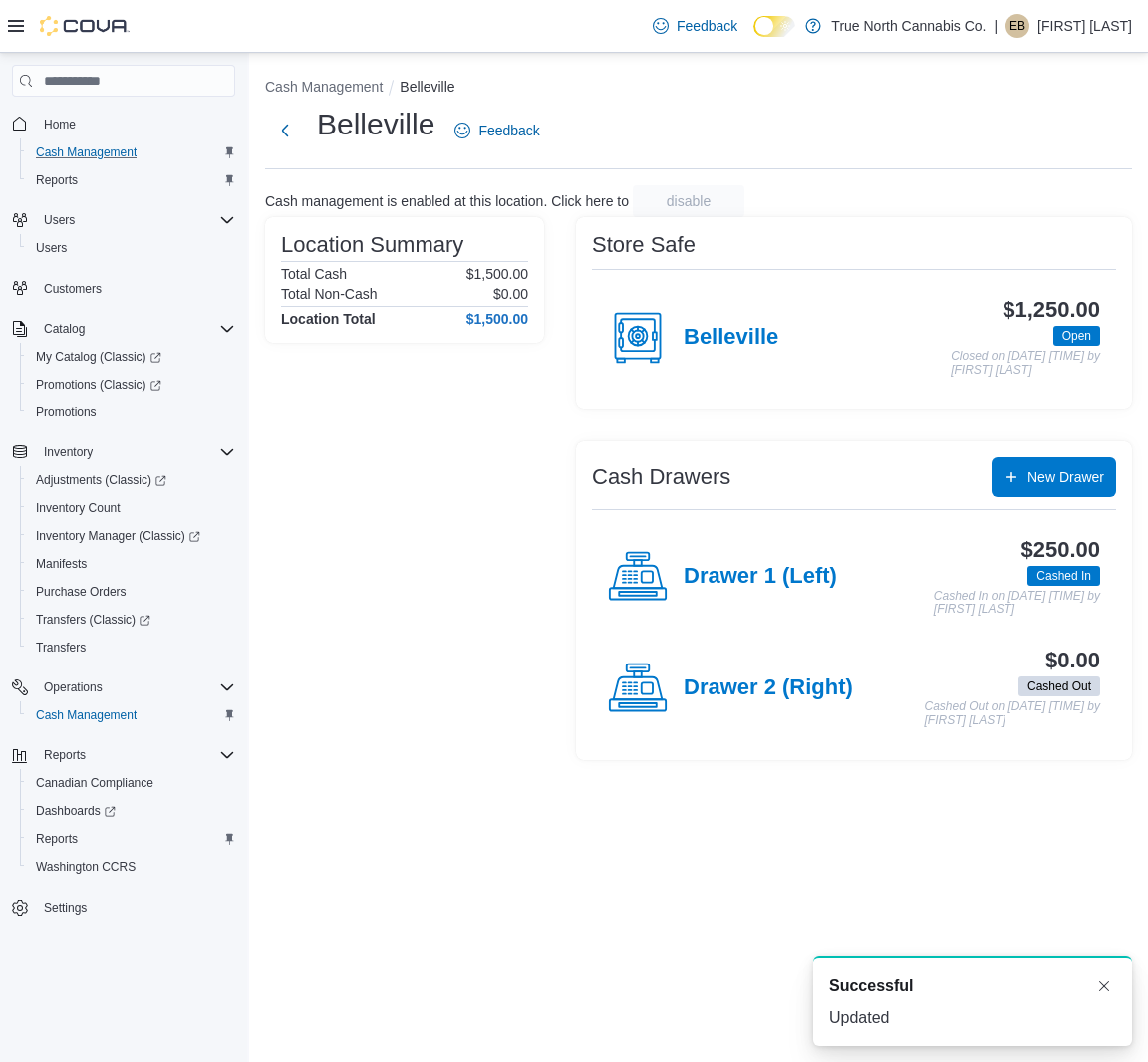 click on "Drawer 2 (Right)" at bounding box center (730, 688) 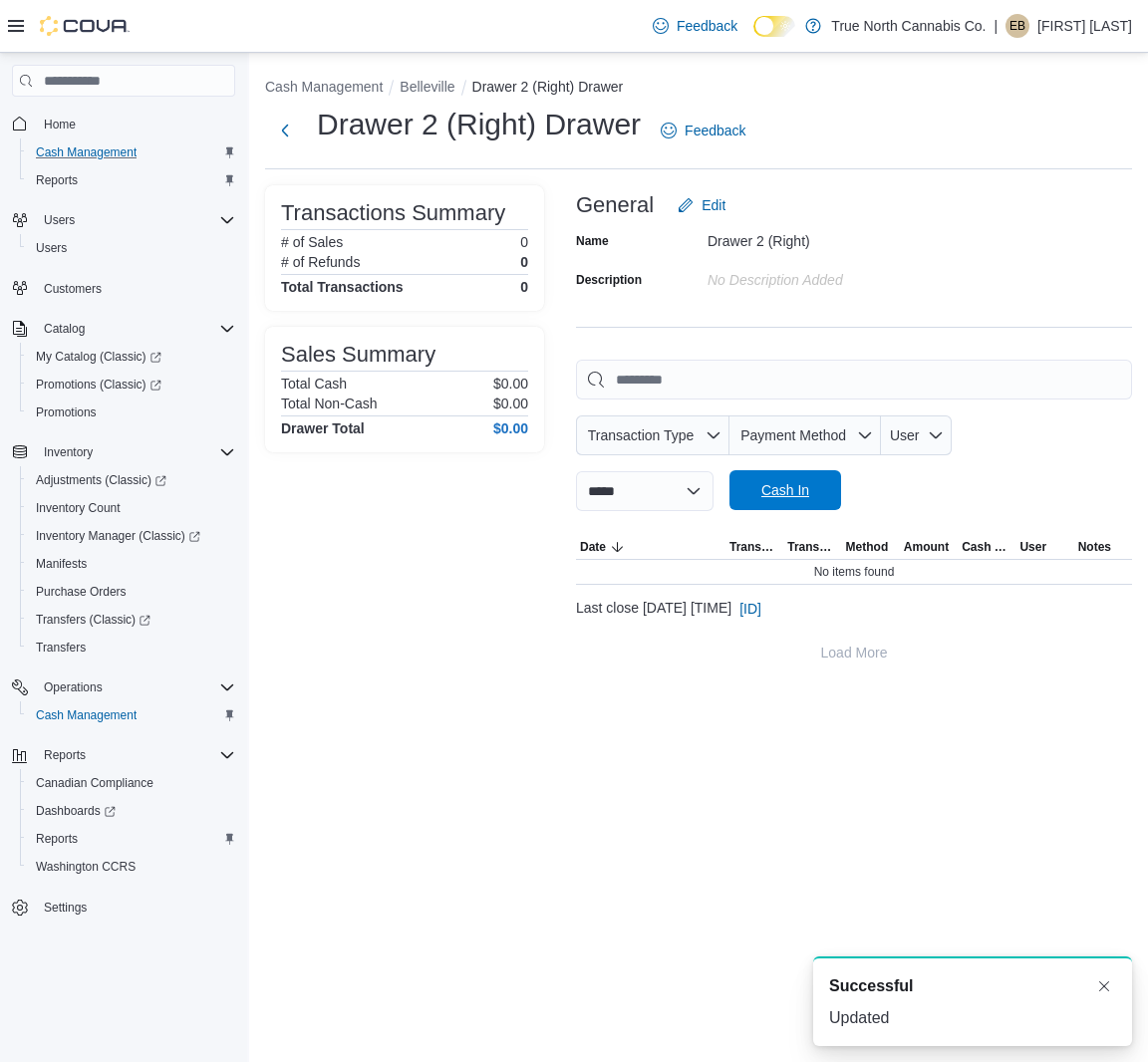 click on "**********" at bounding box center (854, 435) 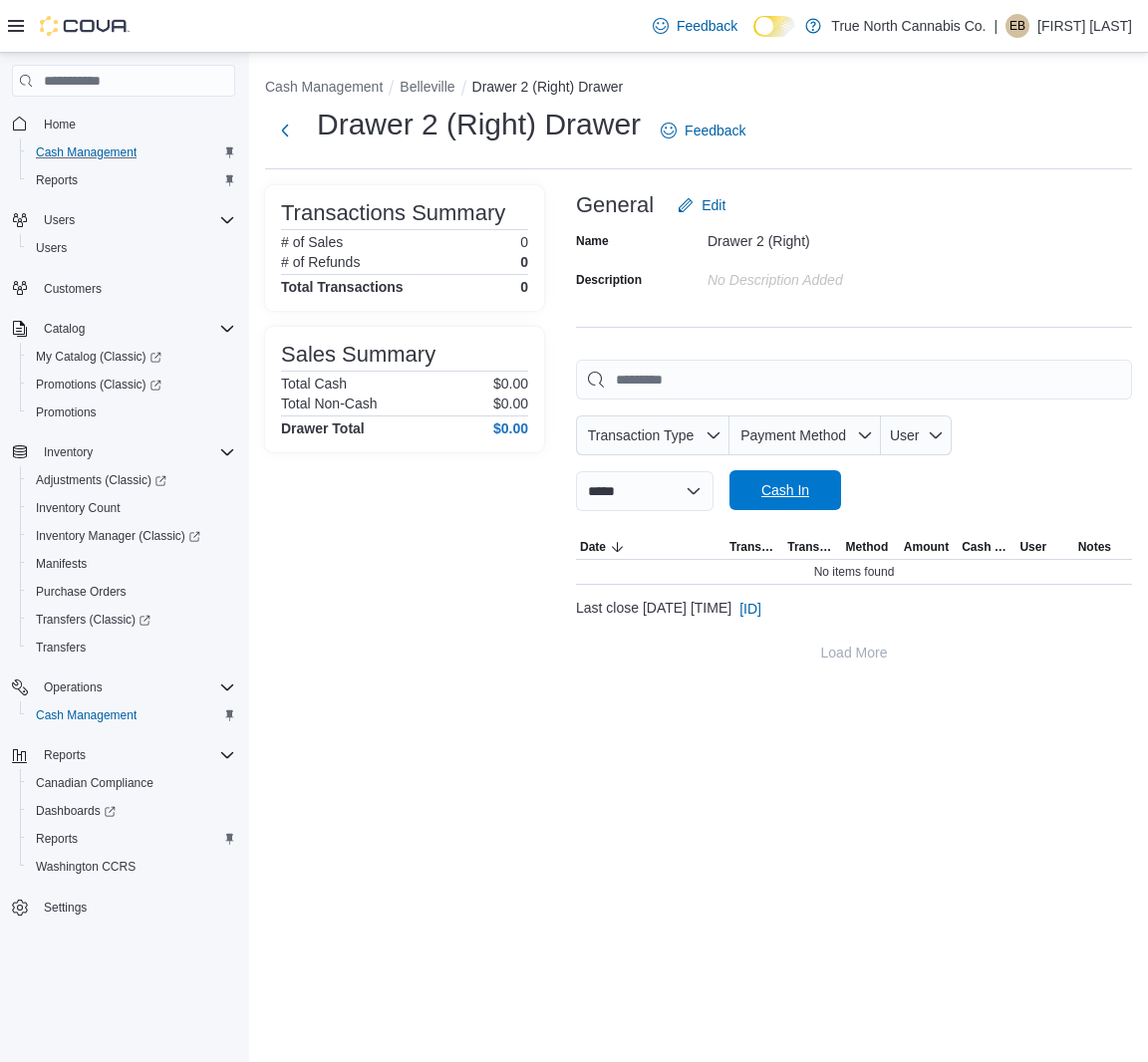 click on "Cash In" at bounding box center [785, 490] 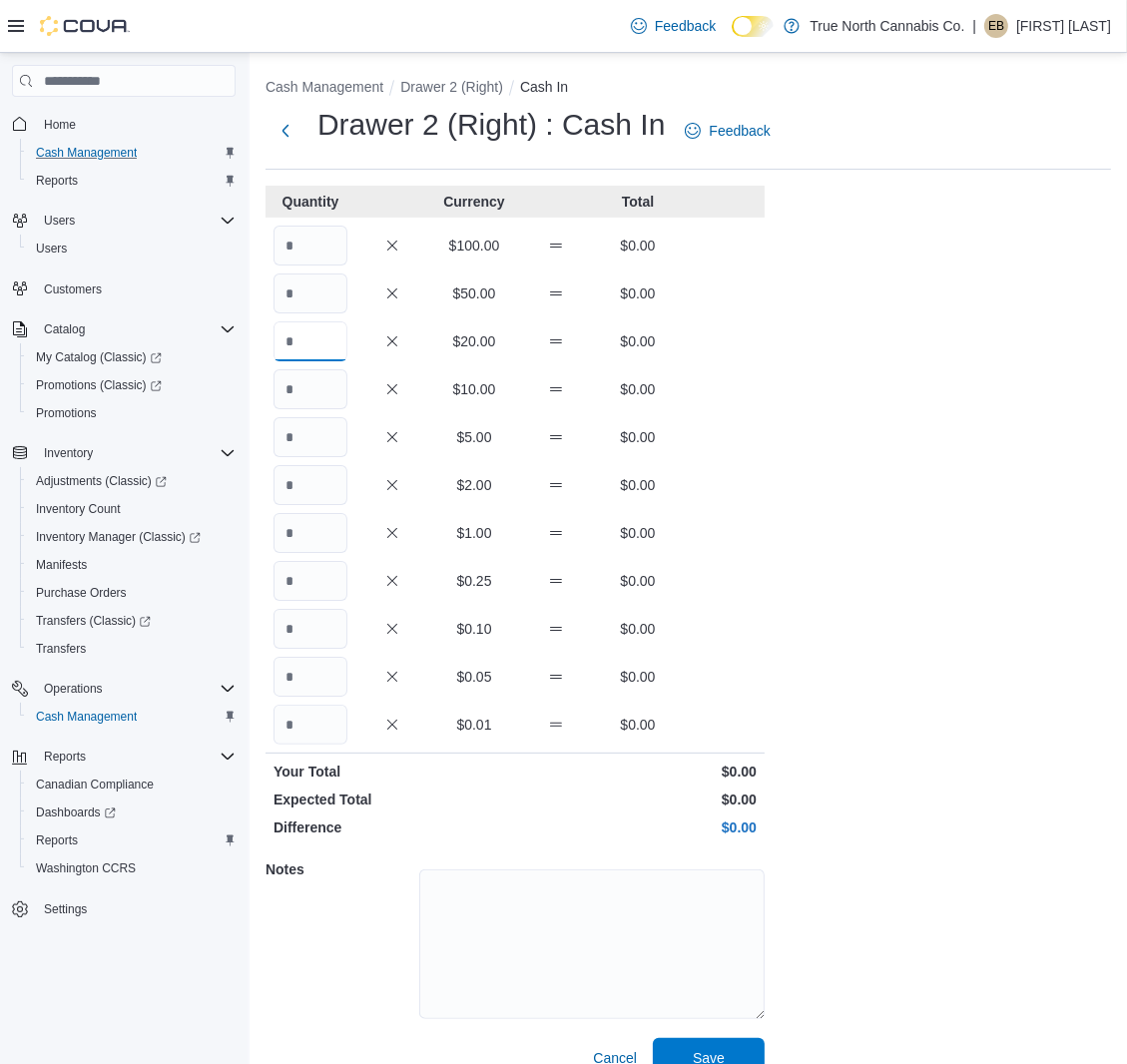 click at bounding box center [310, 341] 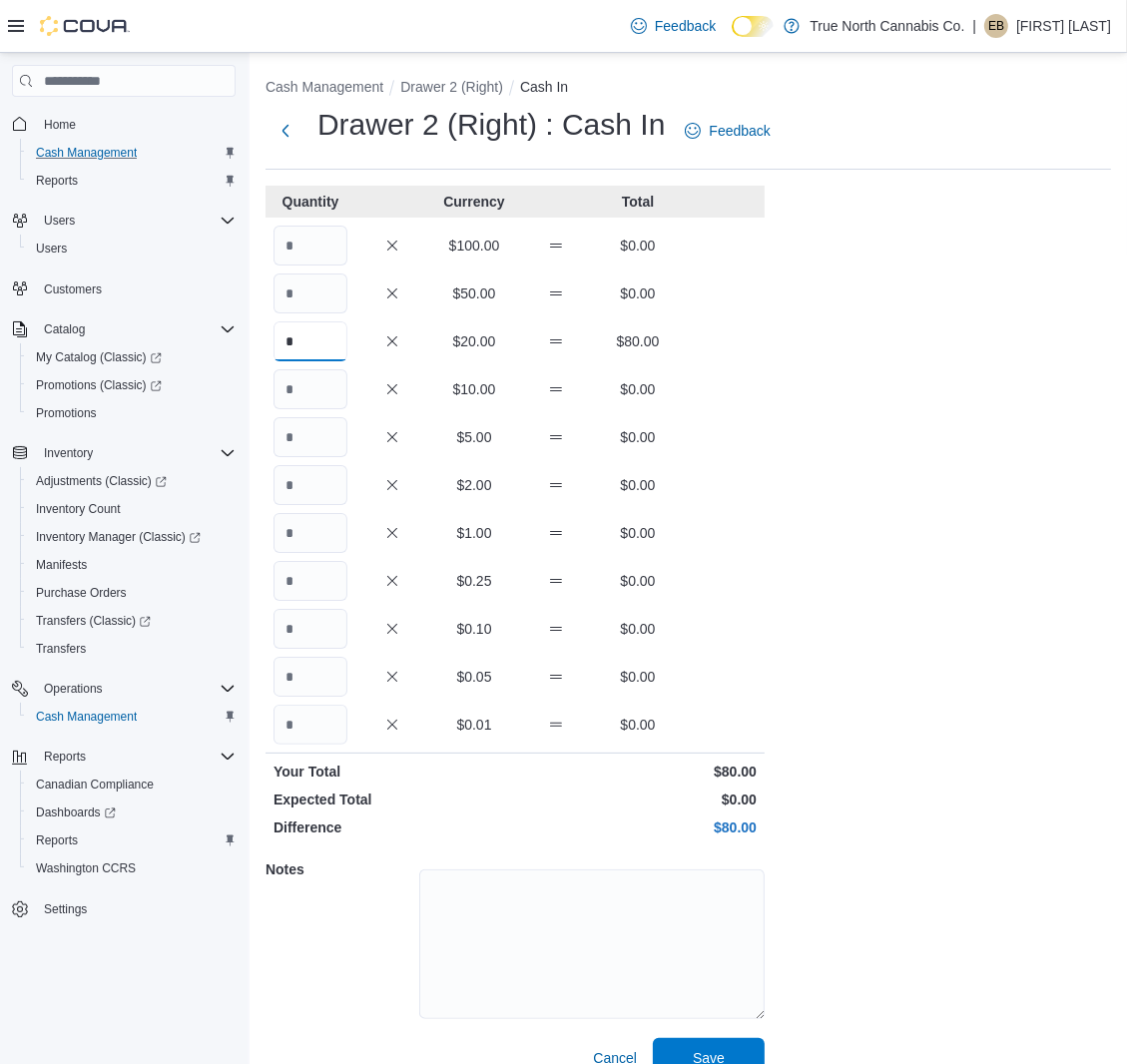 type on "*" 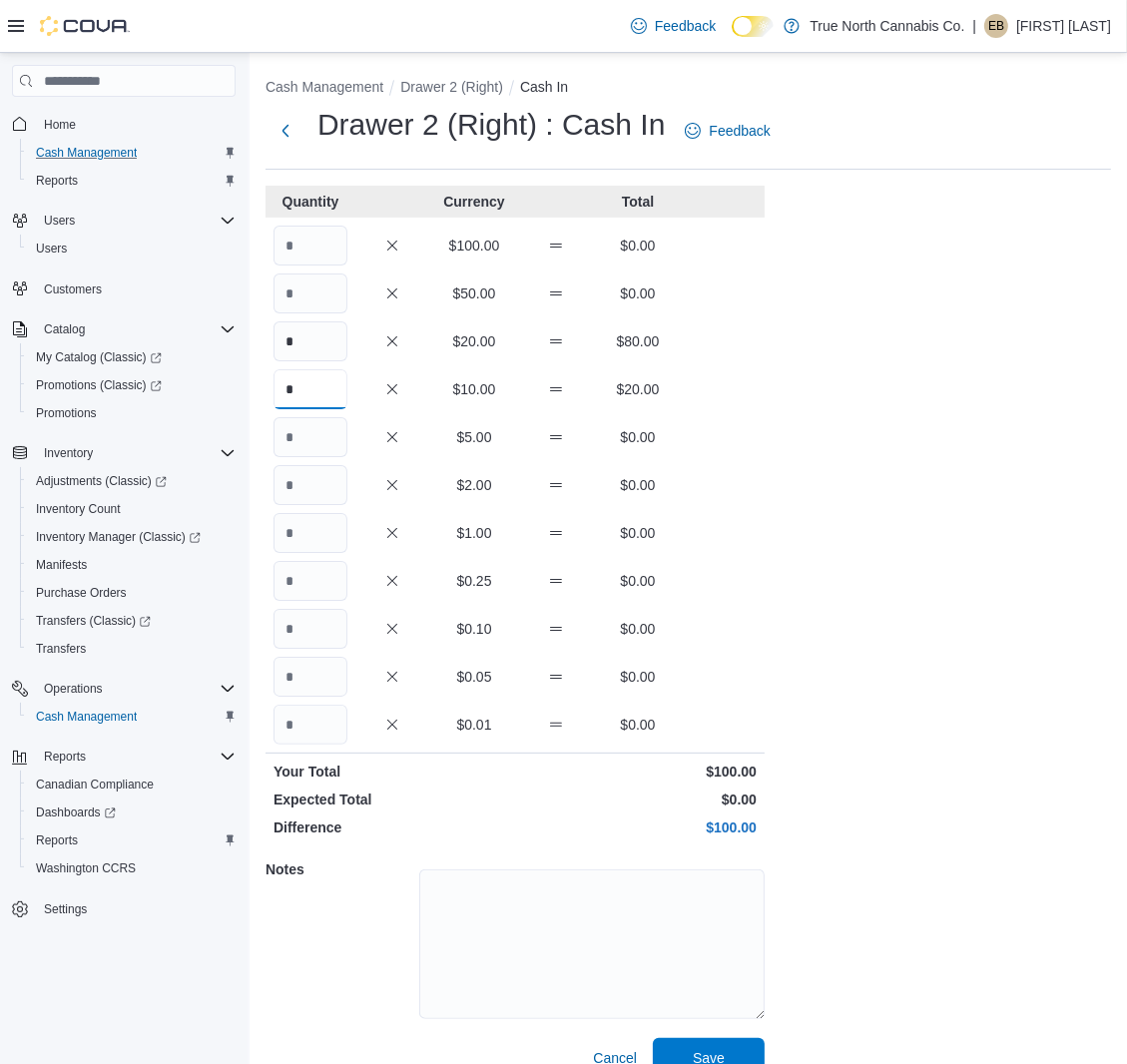 type on "*" 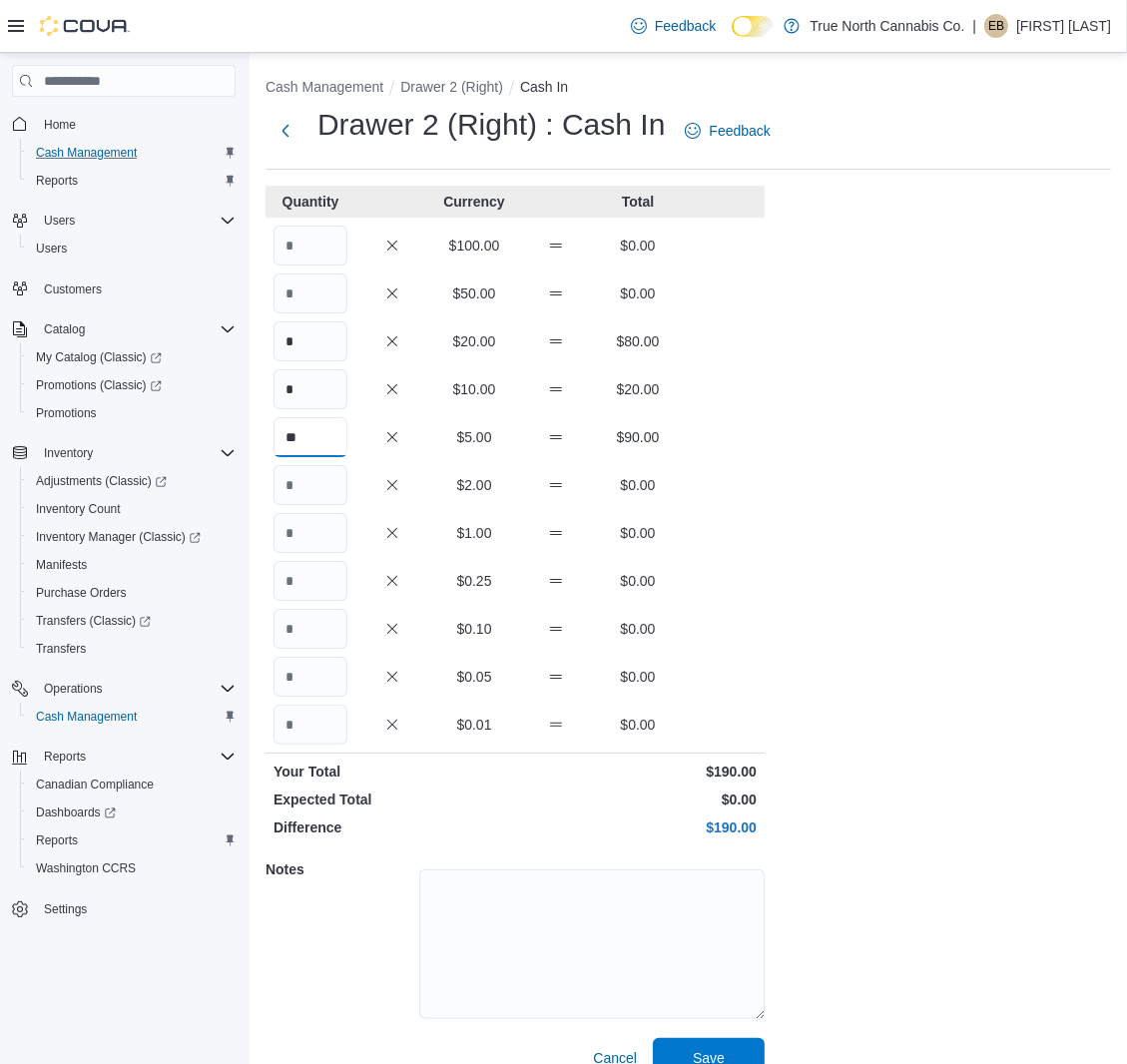 type on "**" 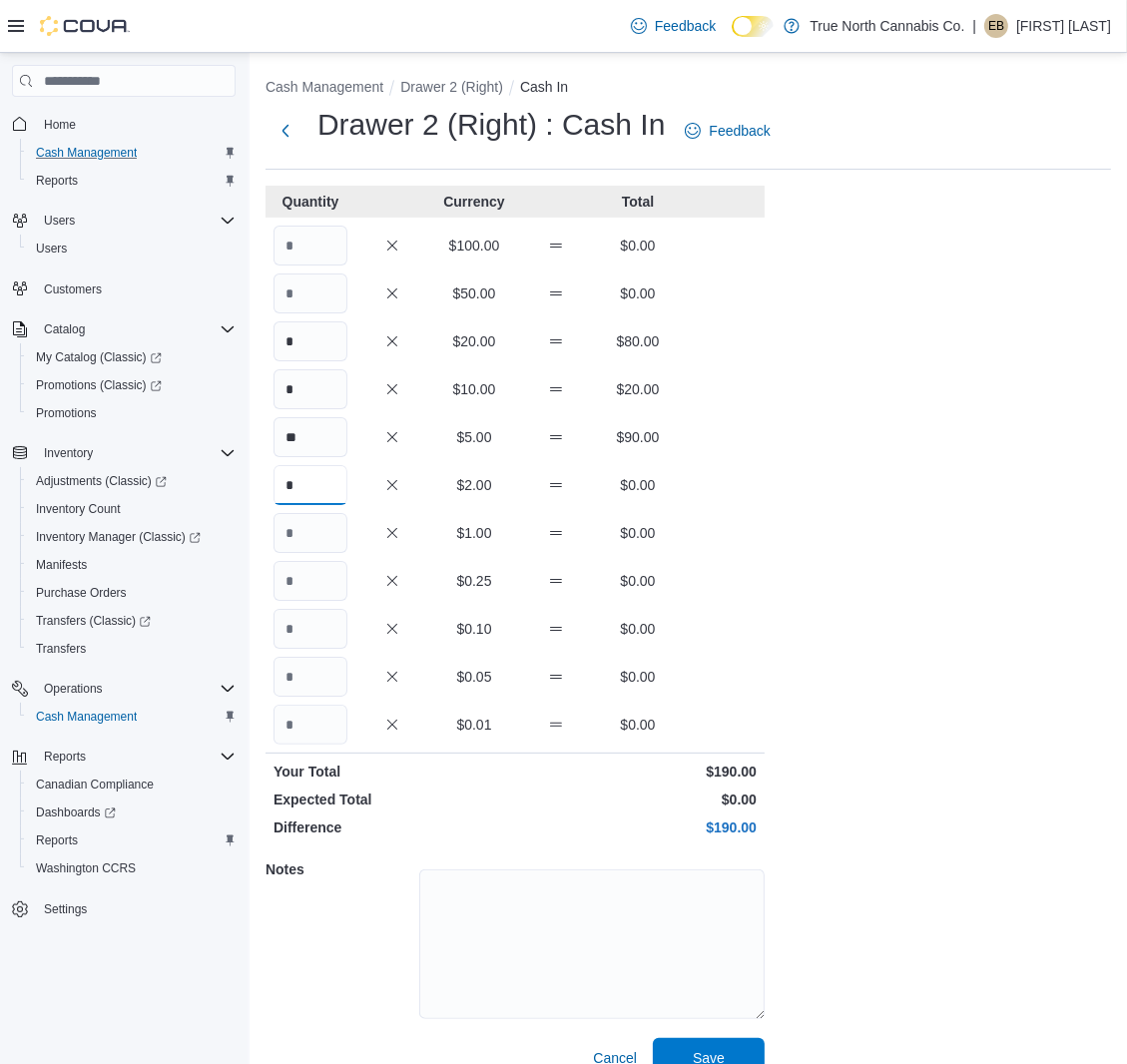 type on "*" 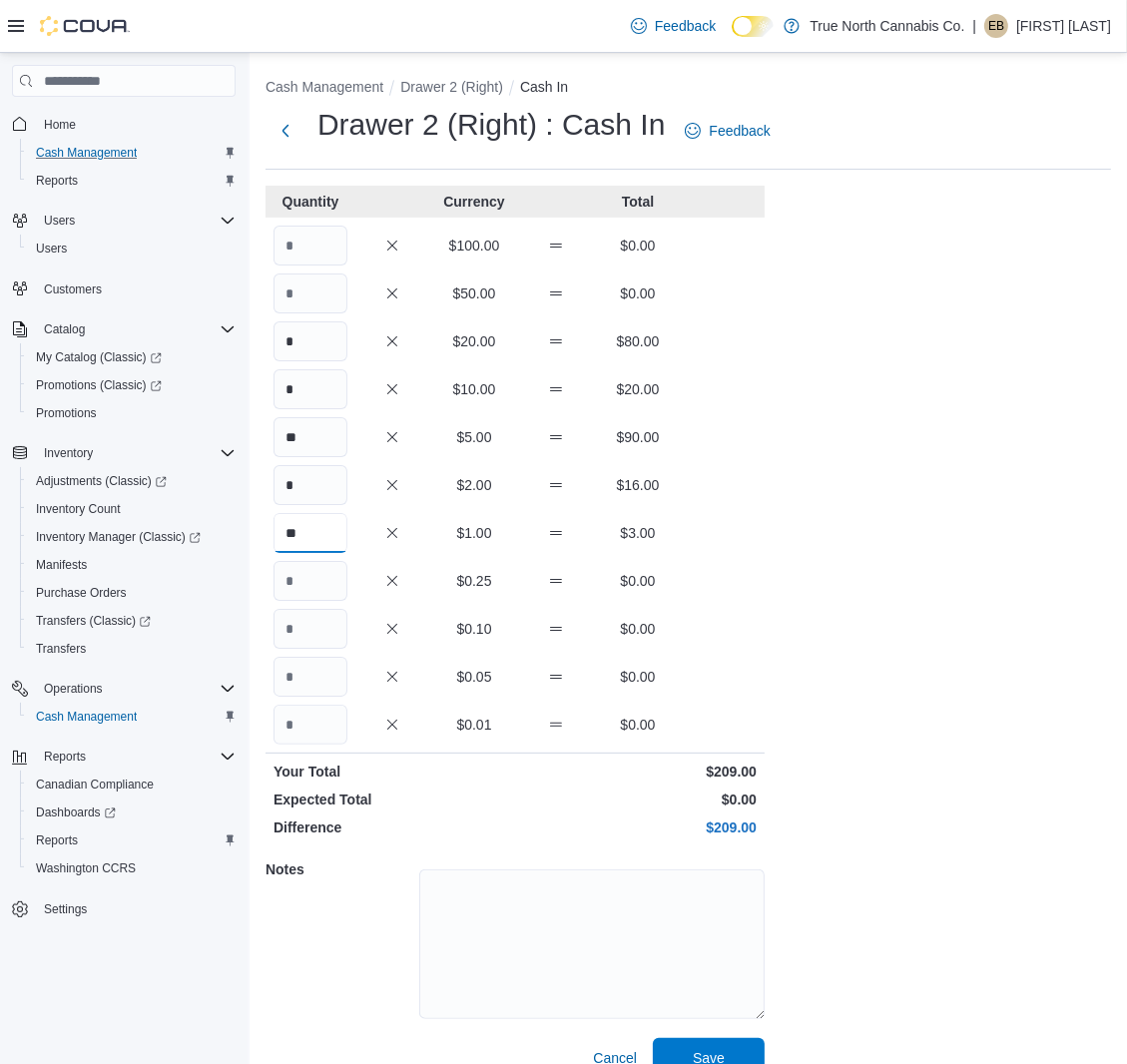 type on "**" 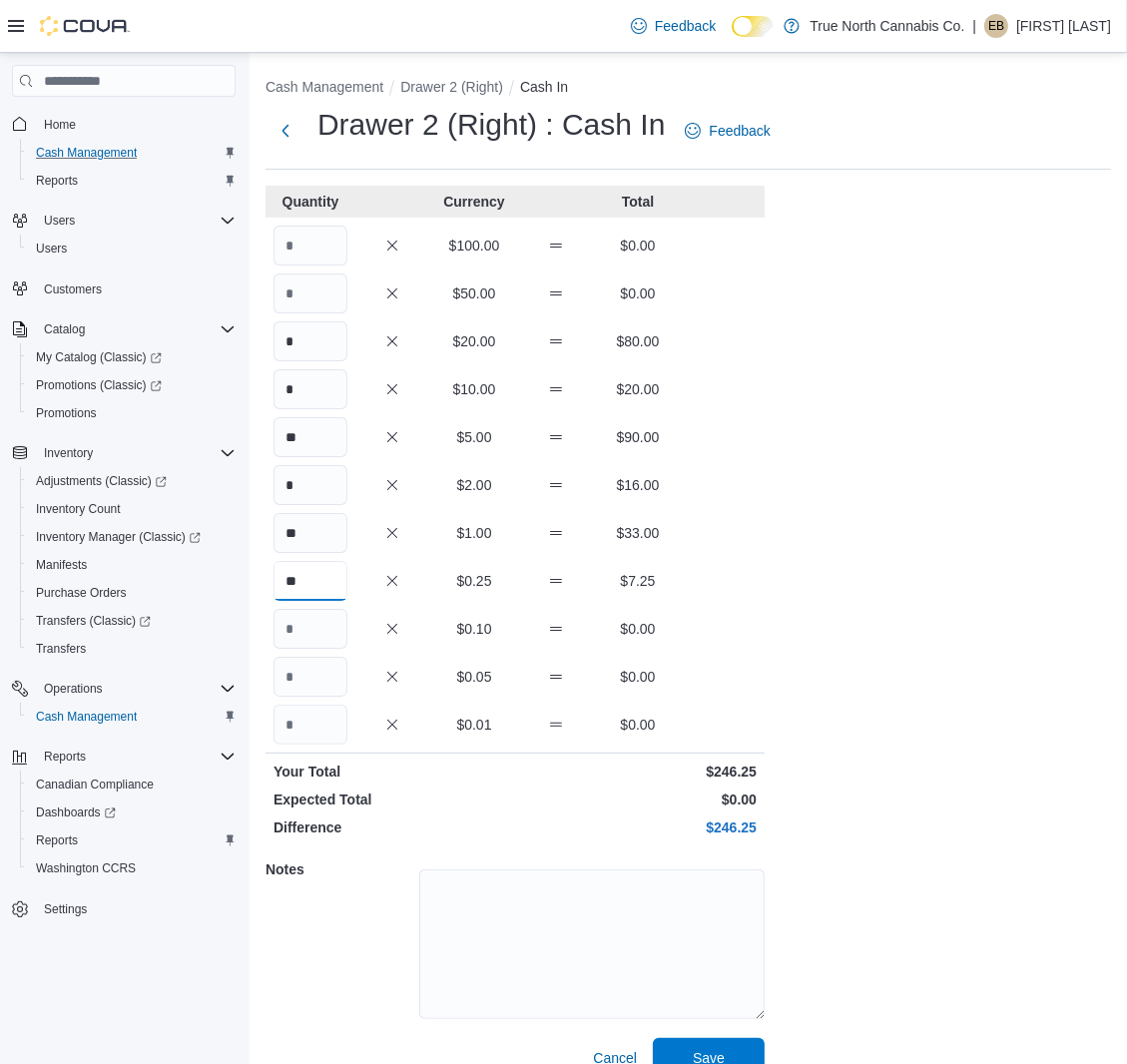 type on "**" 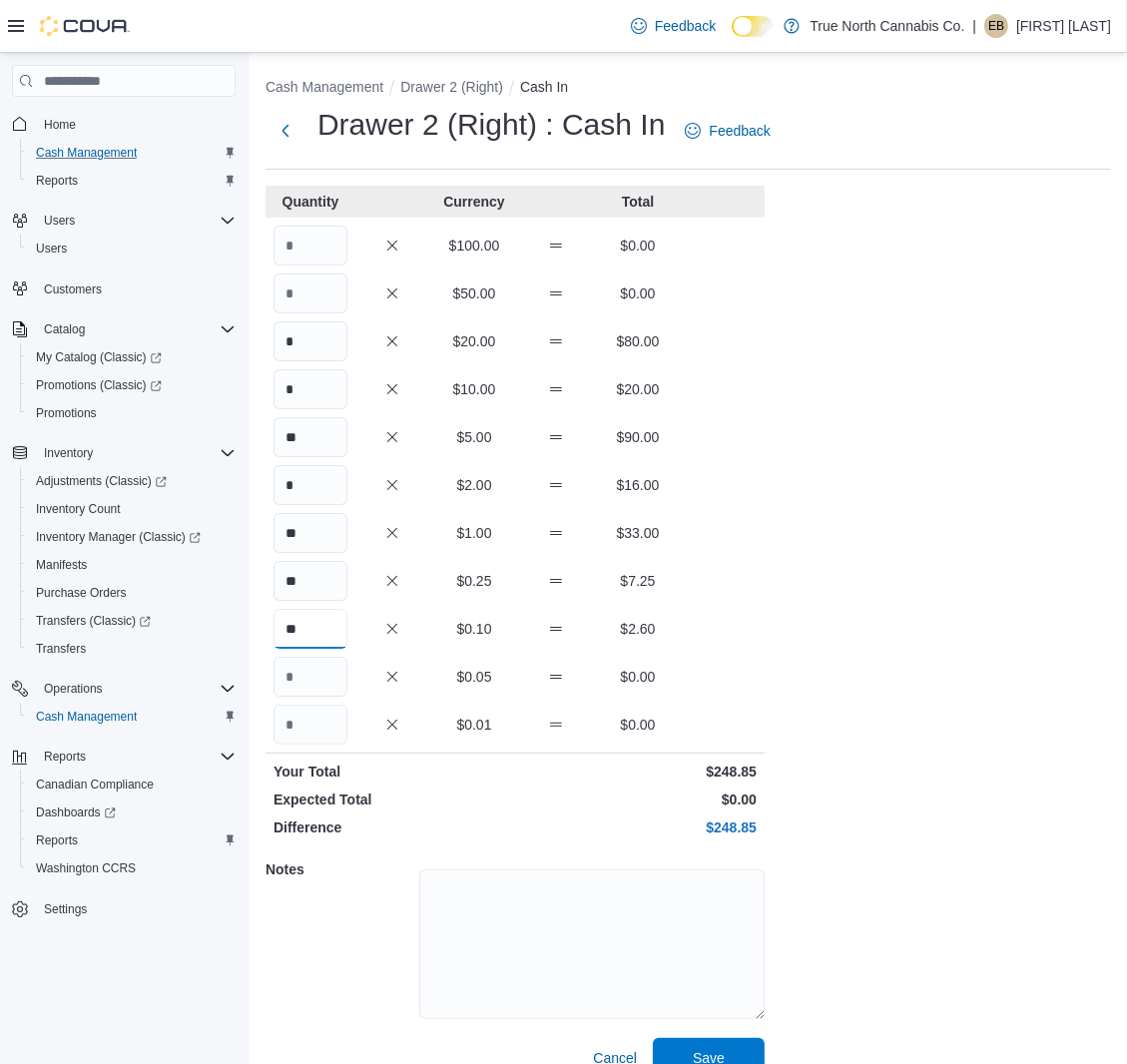 type on "**" 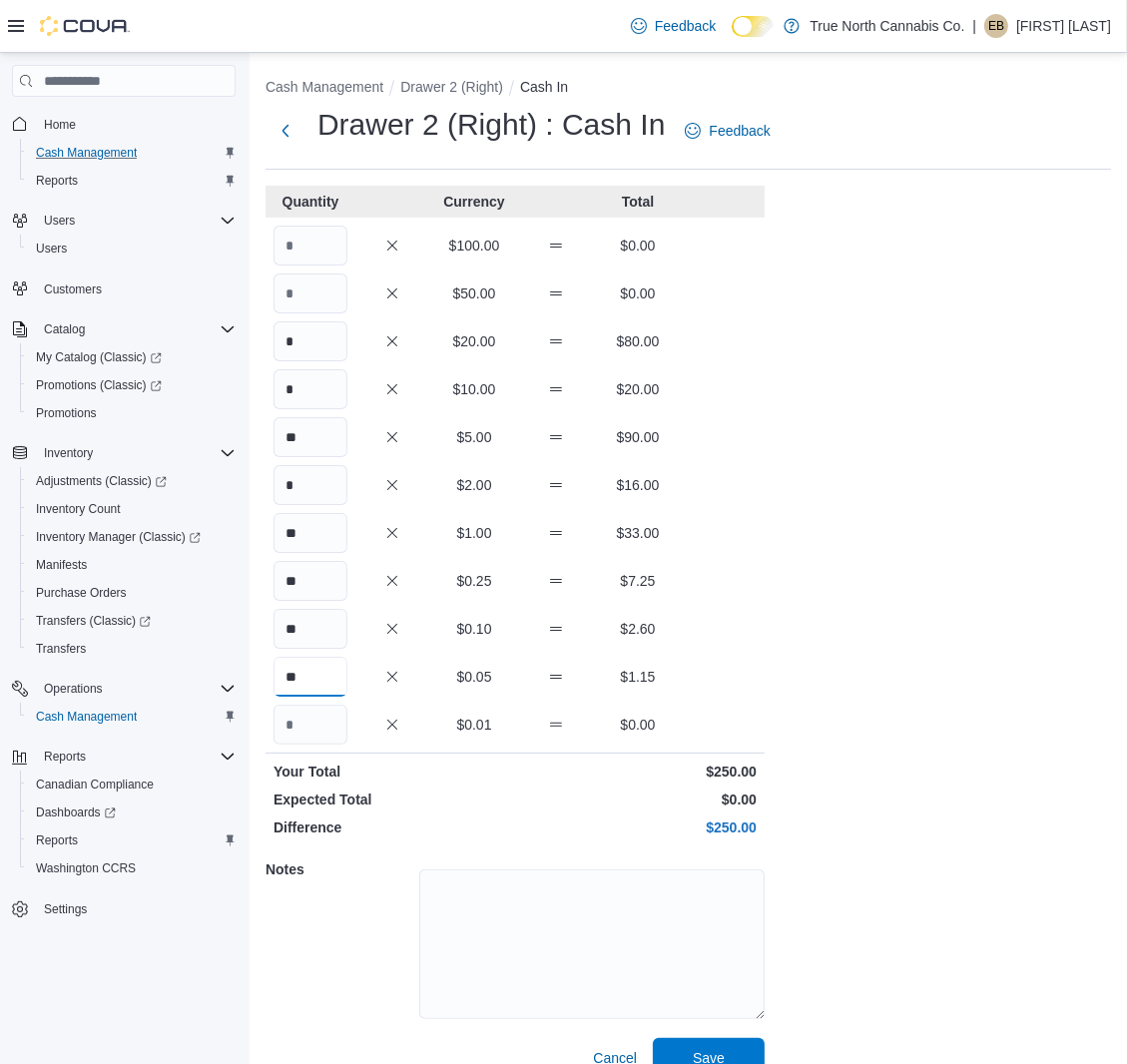 type on "**" 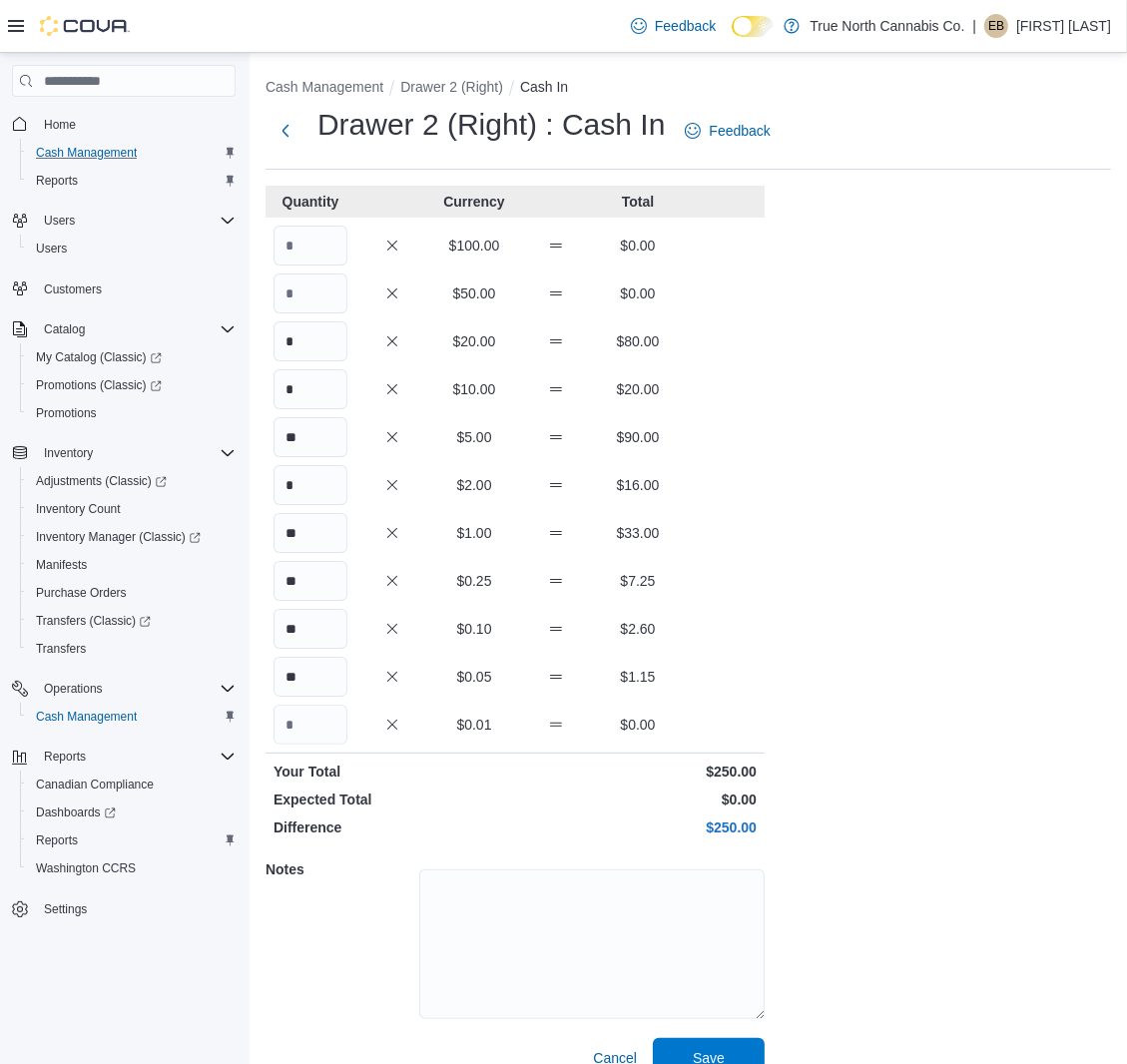 click on "Cash Management Drawer 2 (Right) Cash In Drawer 2 (Right) : Cash In Feedback   Quantity Currency Total $100.00 $0.00 $50.00 $0.00 * $20.00 $80.00 * $10.00 $20.00 ** $5.00 $90.00 * $2.00 $16.00 ** $1.00 $33.00 ** $0.25 $7.25 ** $0.10 $2.60 ** $0.05 $1.15 $0.01 $0.00 Your Total $250.00 Expected Total $0.00 Difference $250.00 Notes Cancel Save" at bounding box center (688, 573) 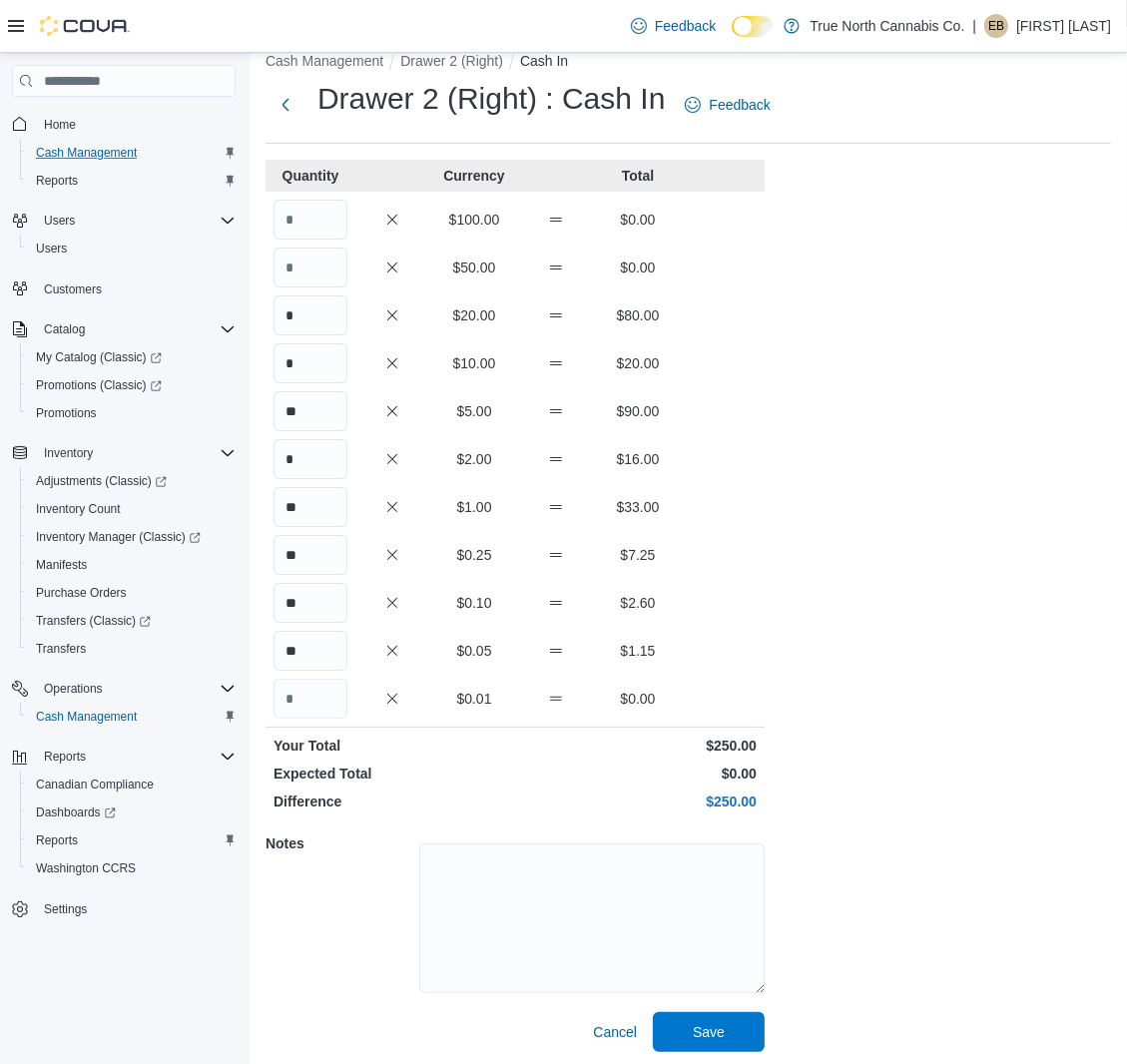 scroll, scrollTop: 28, scrollLeft: 0, axis: vertical 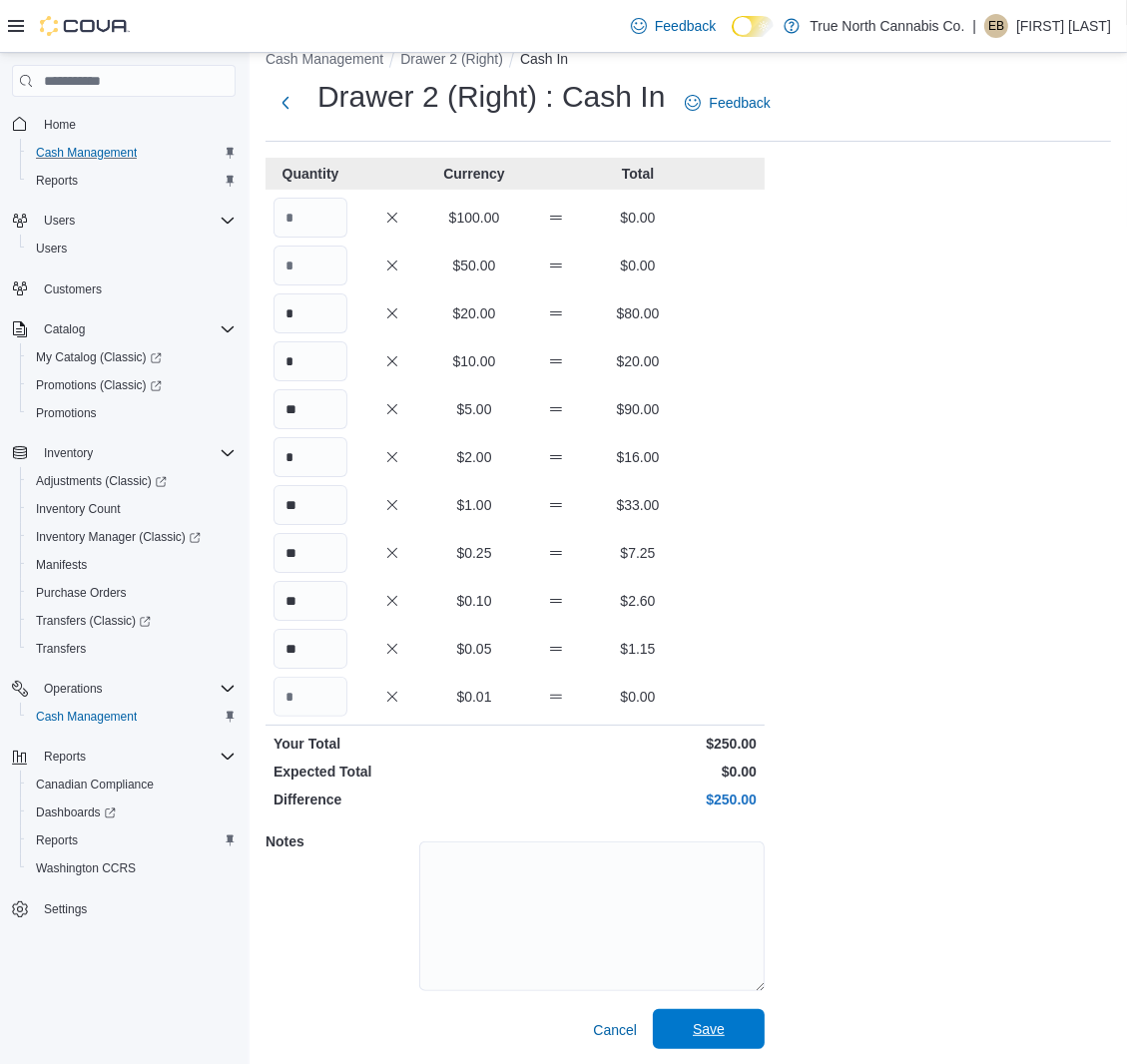 click on "Save" at bounding box center (709, 1029) 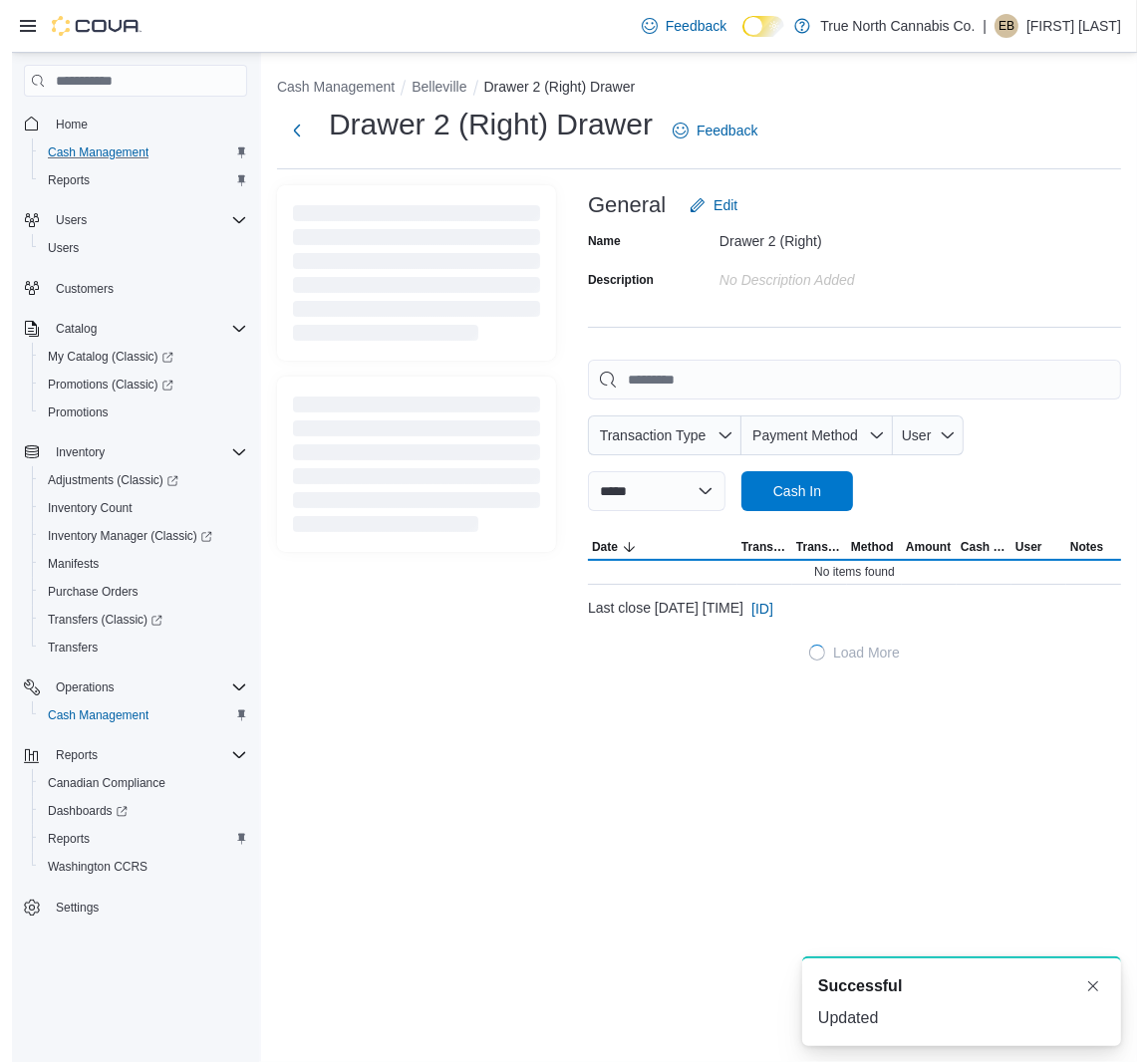 scroll, scrollTop: 0, scrollLeft: 0, axis: both 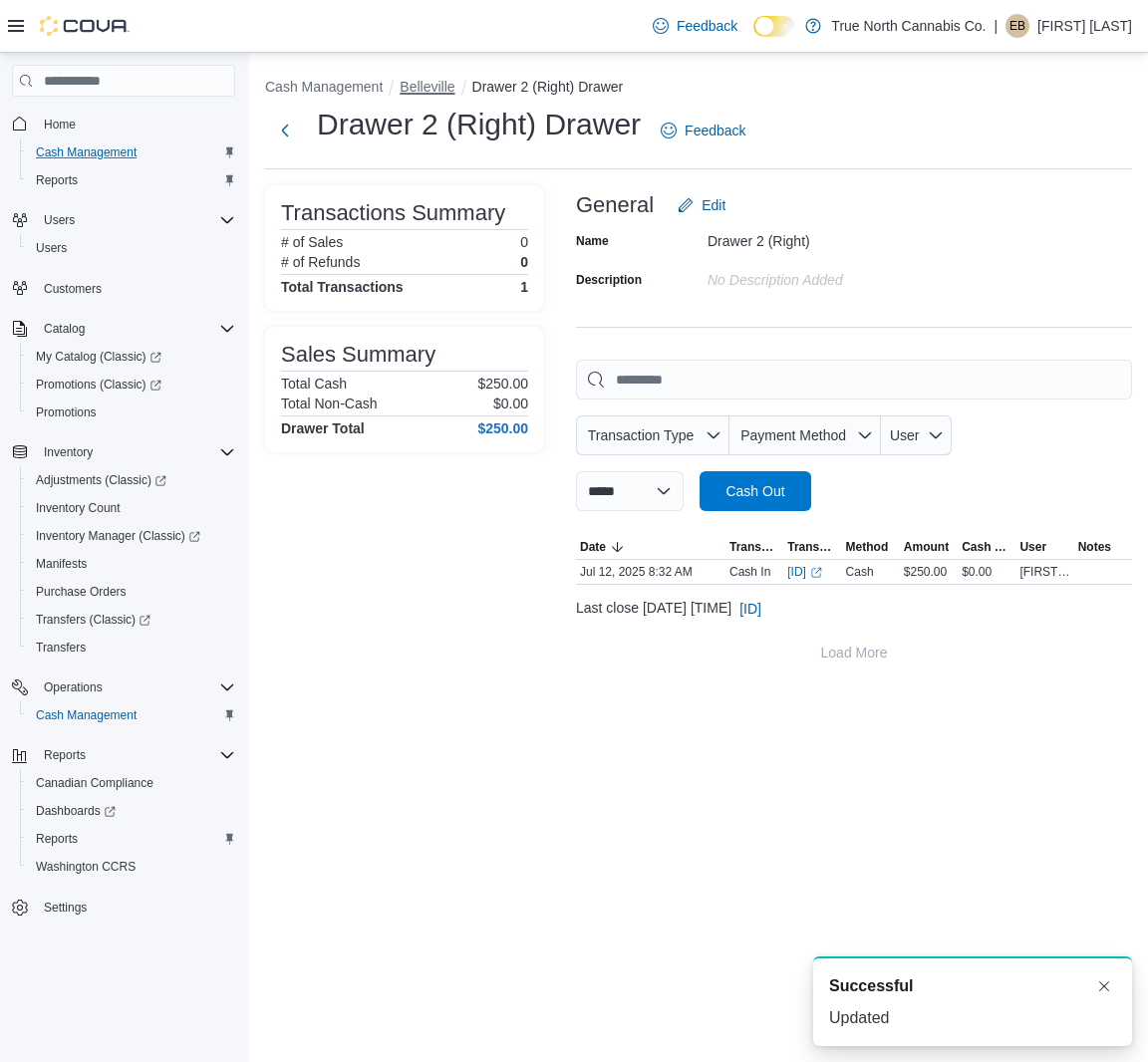 click on "Belleville" at bounding box center (427, 87) 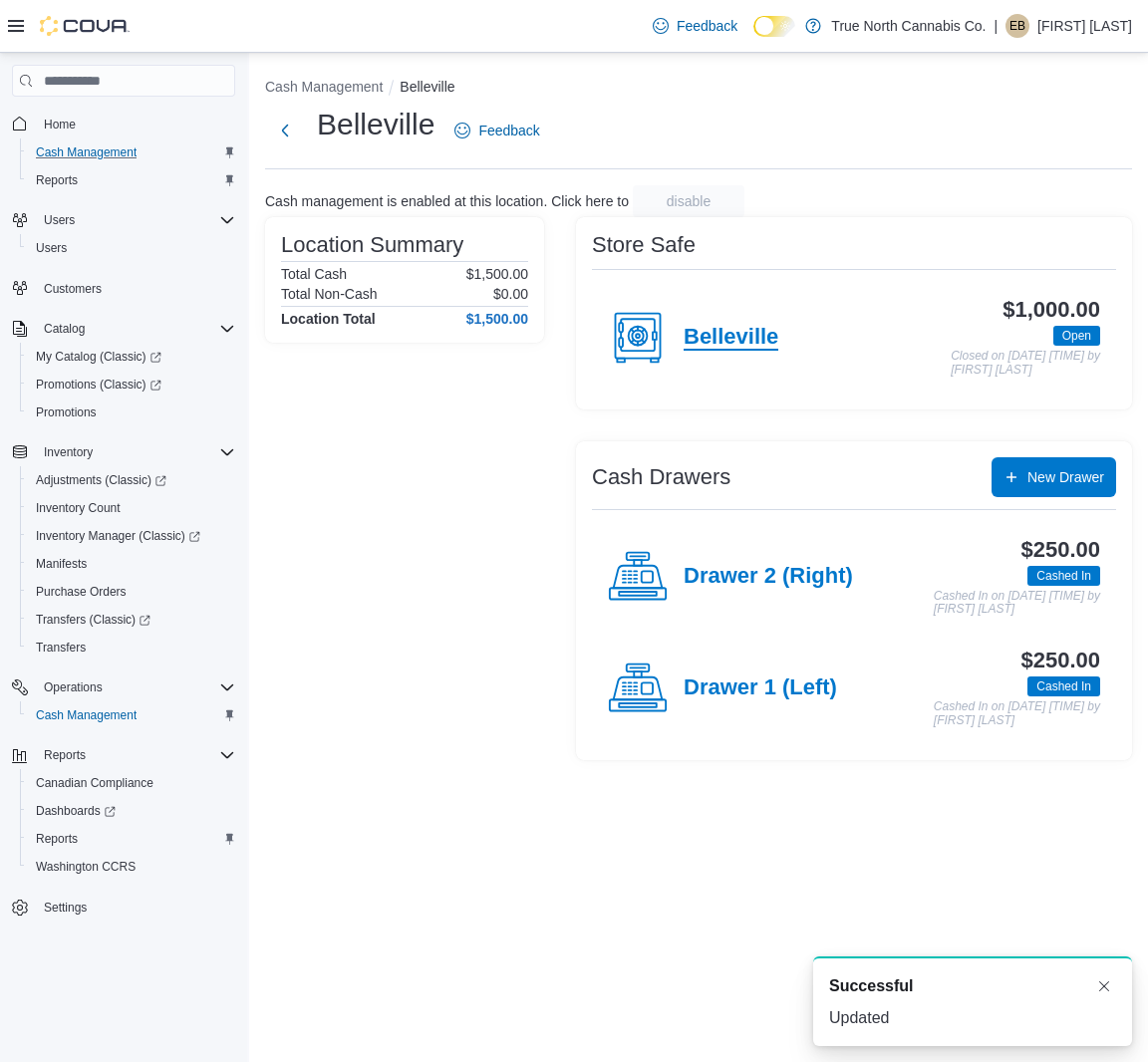 click on "Belleville" at bounding box center (730, 338) 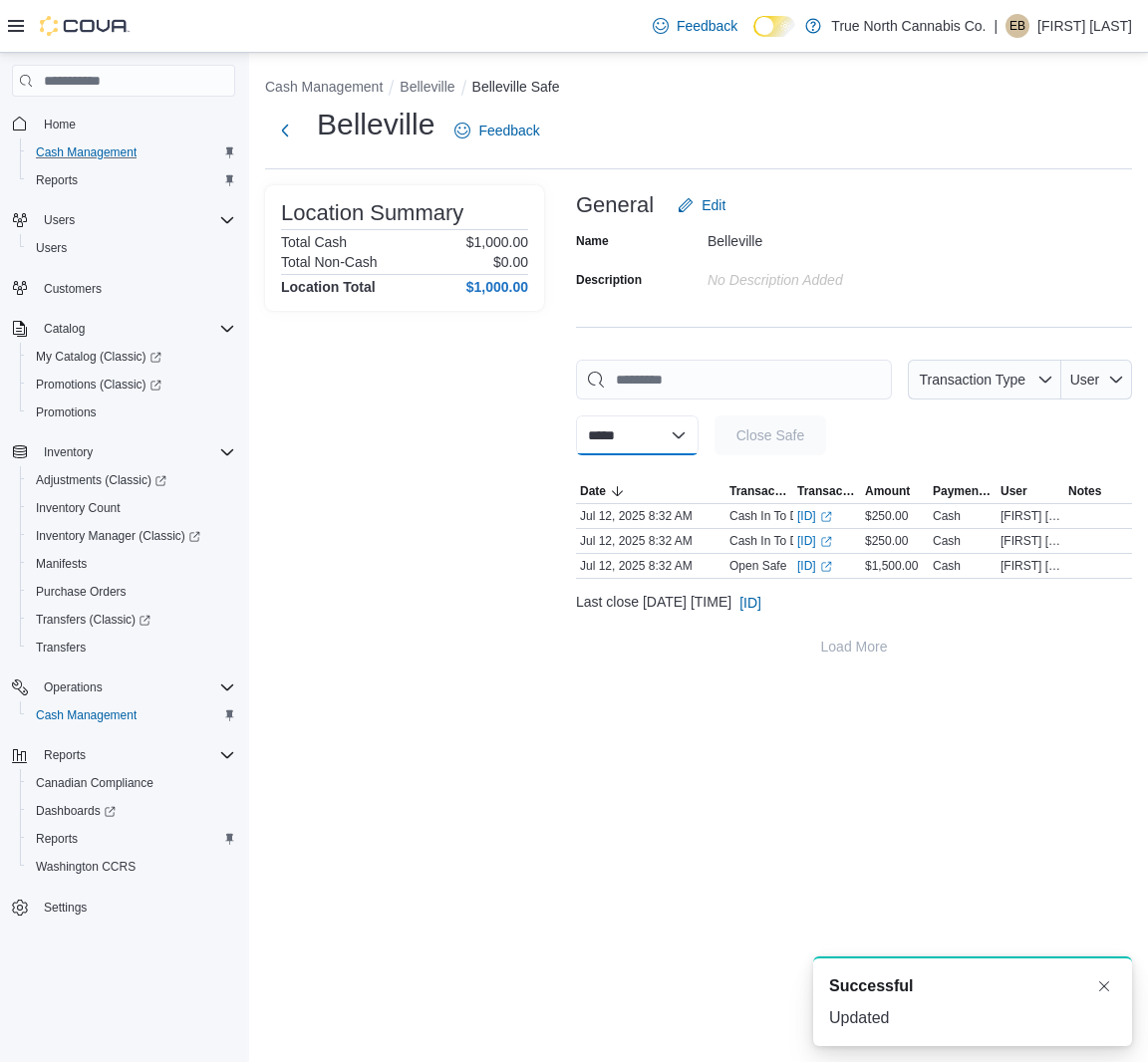 click on "**********" at bounding box center [637, 435] 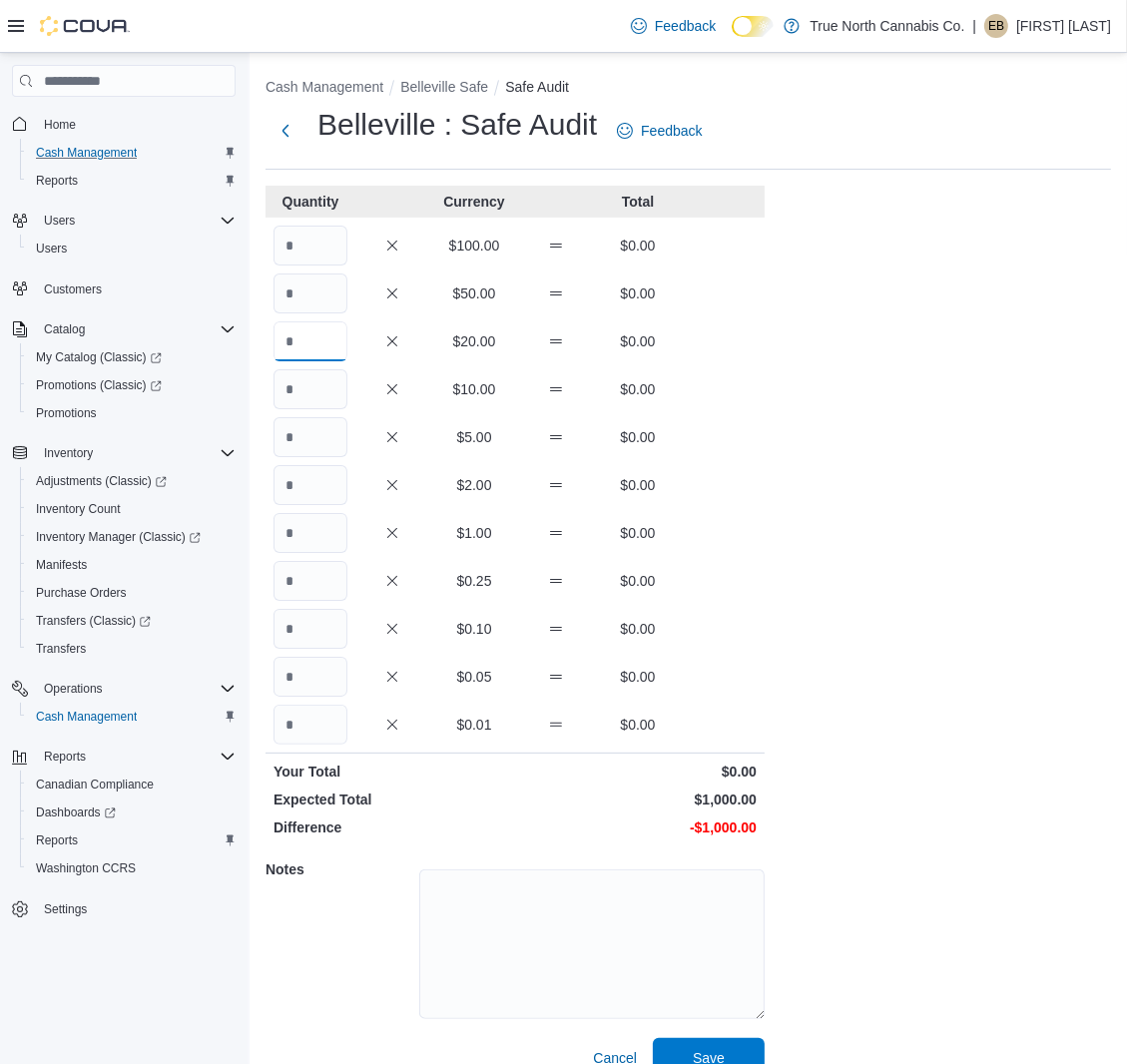 click at bounding box center [310, 341] 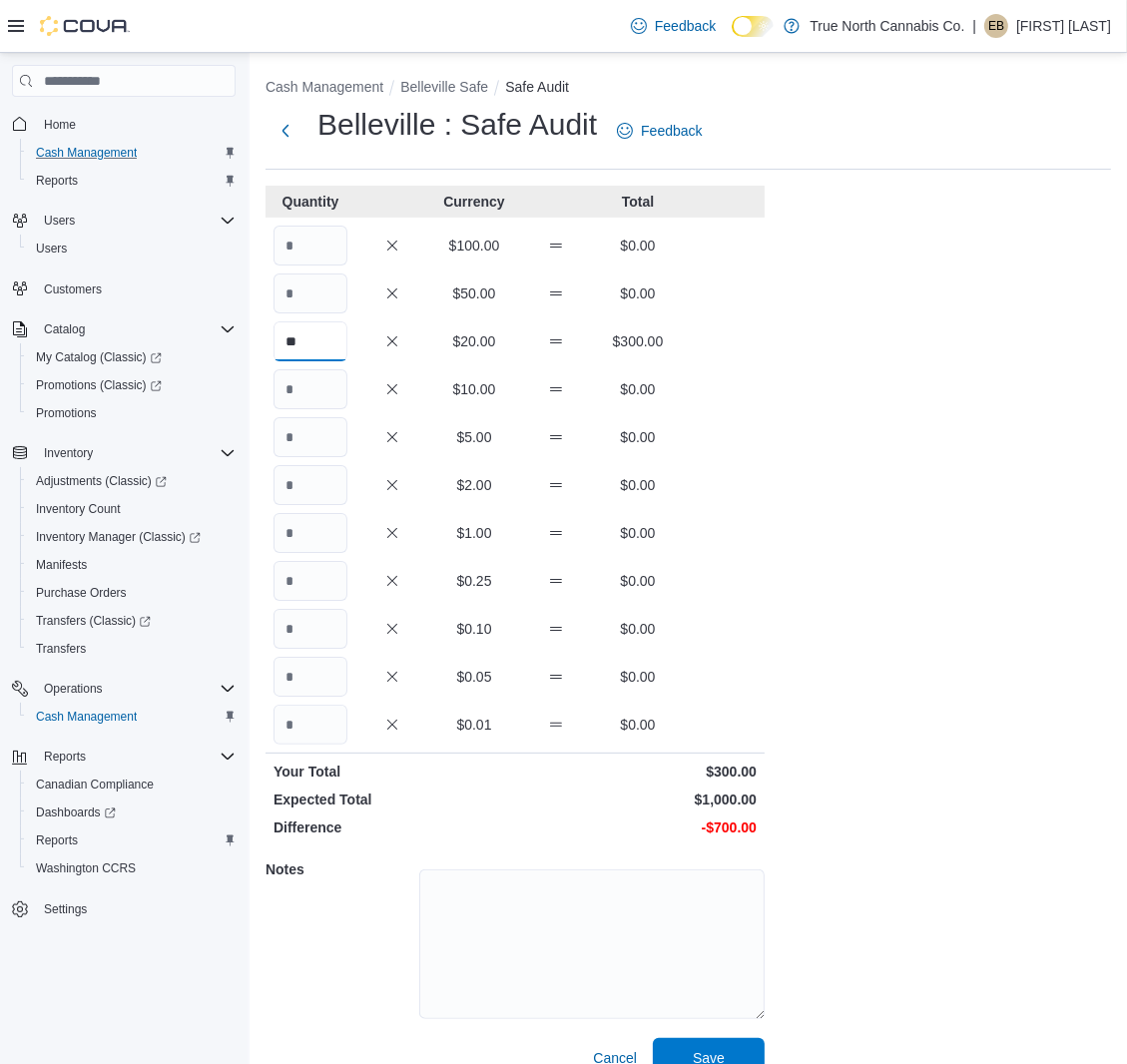 type on "**" 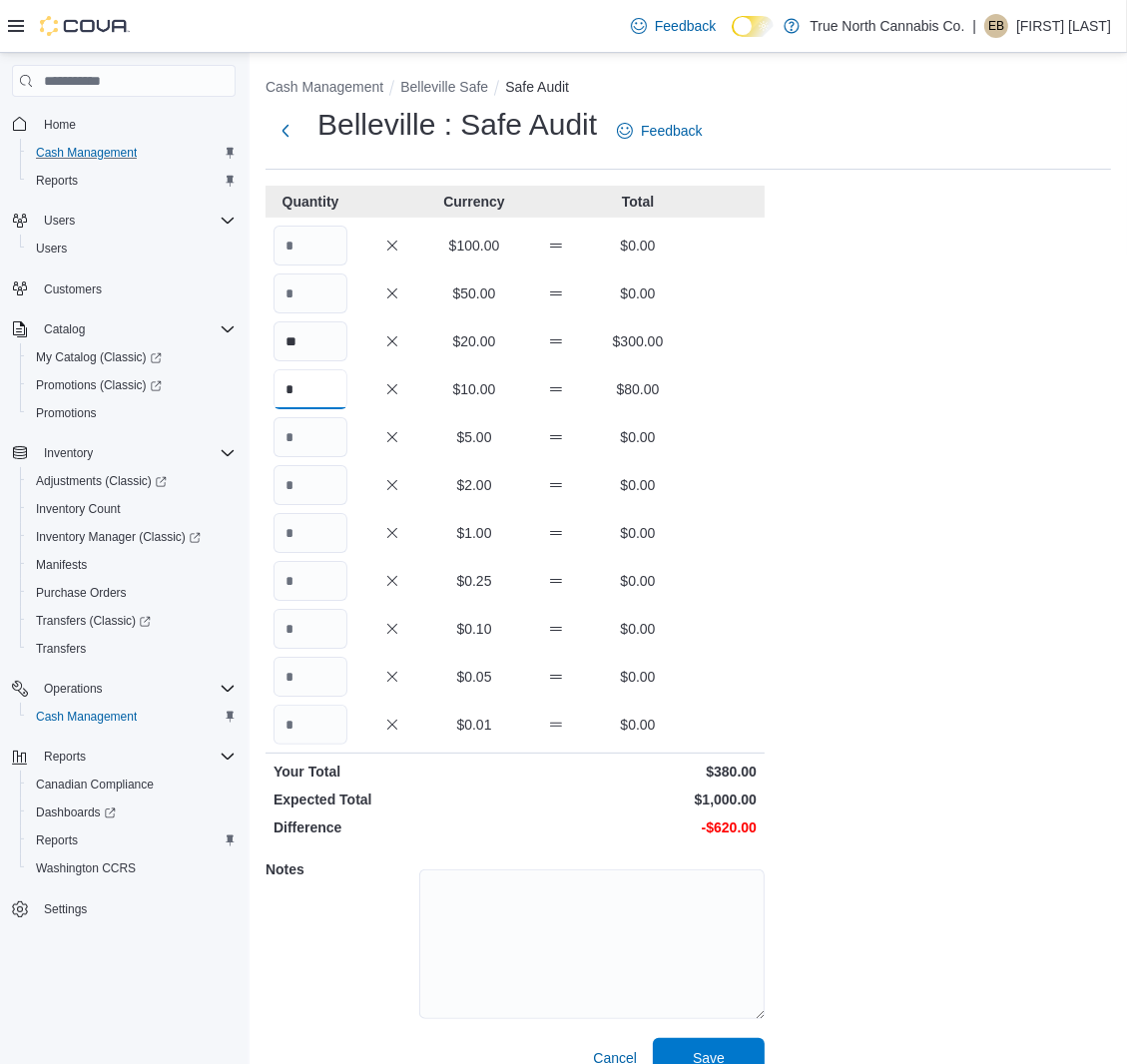 type on "*" 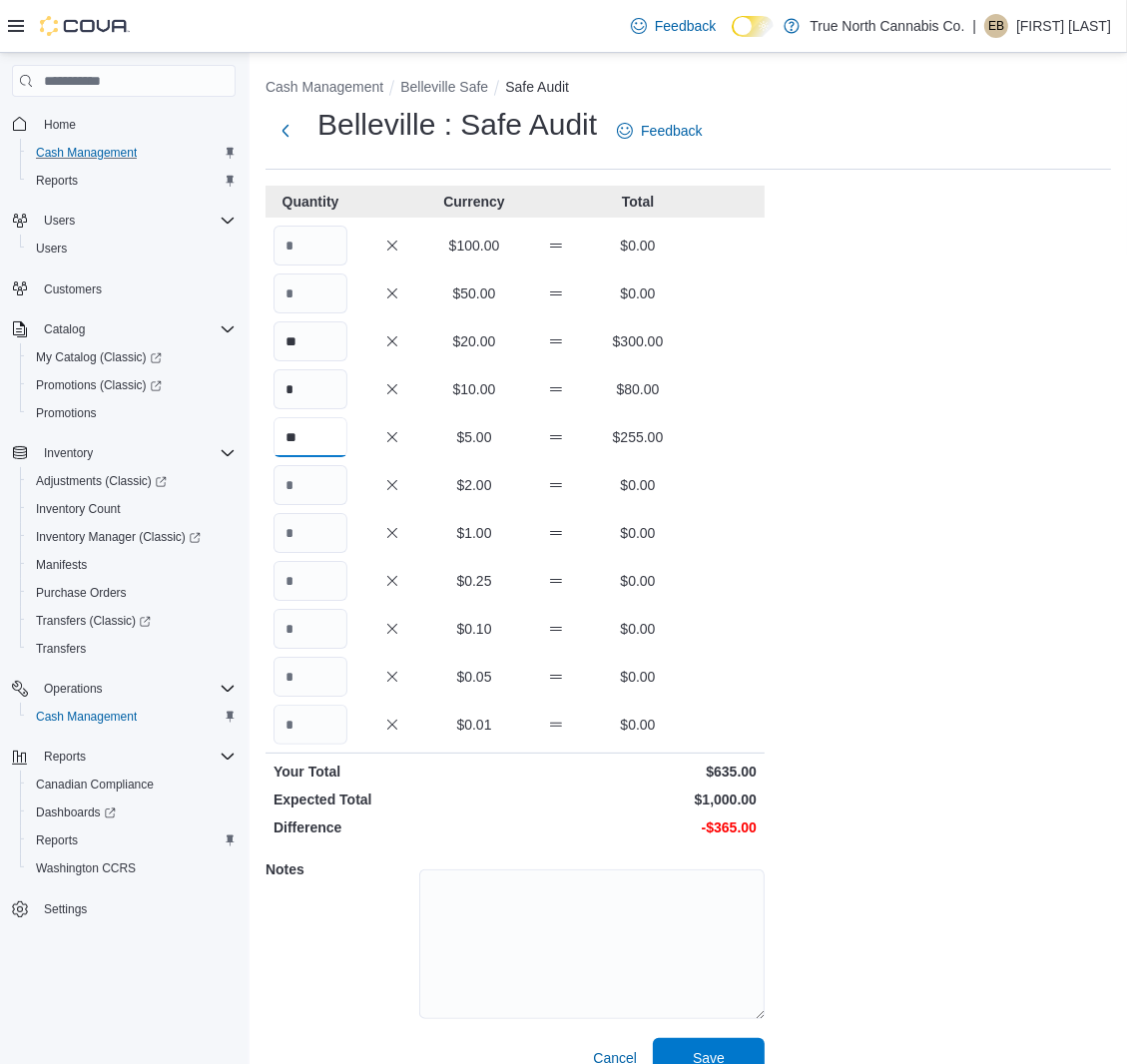 type on "**" 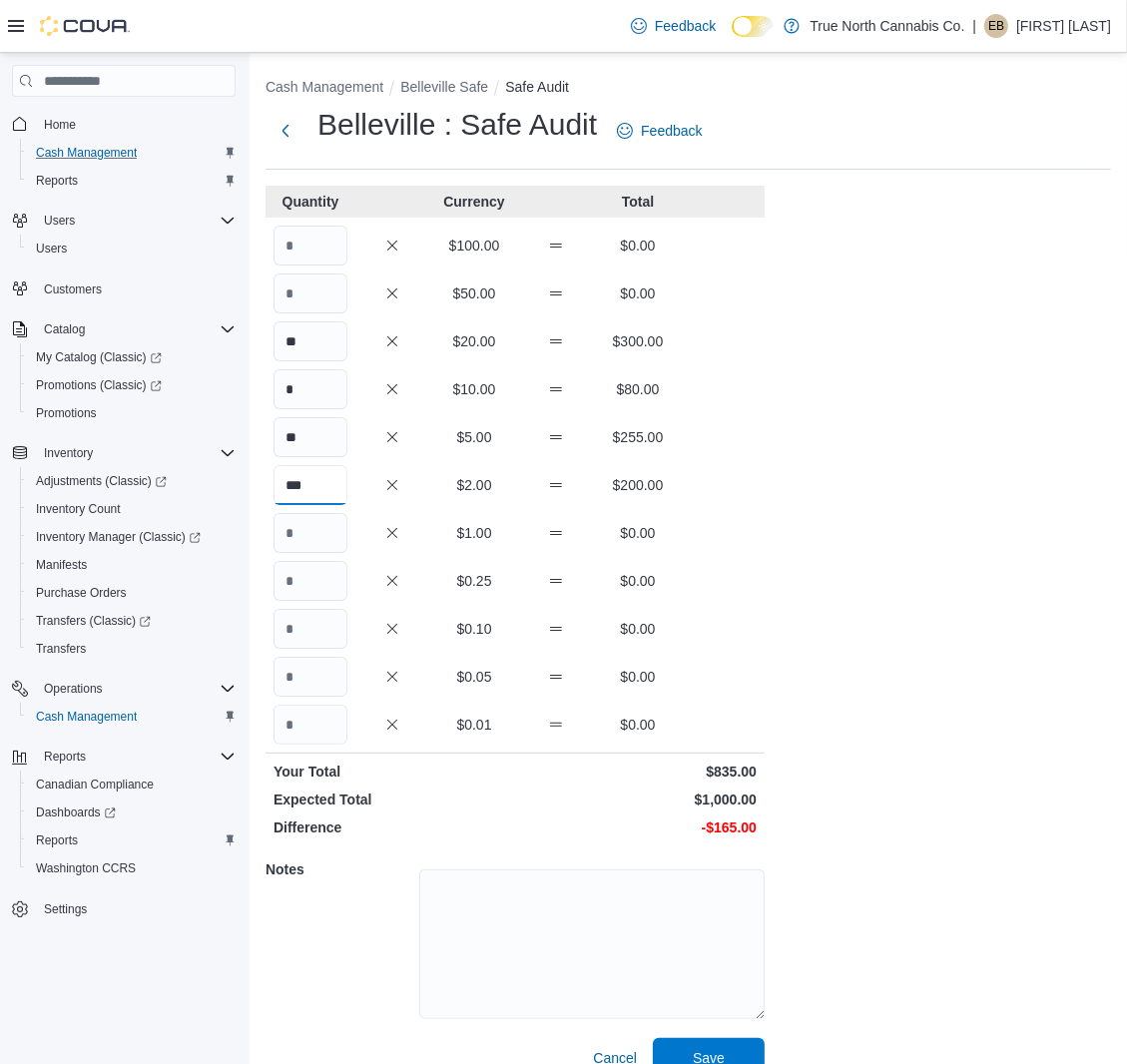 type on "***" 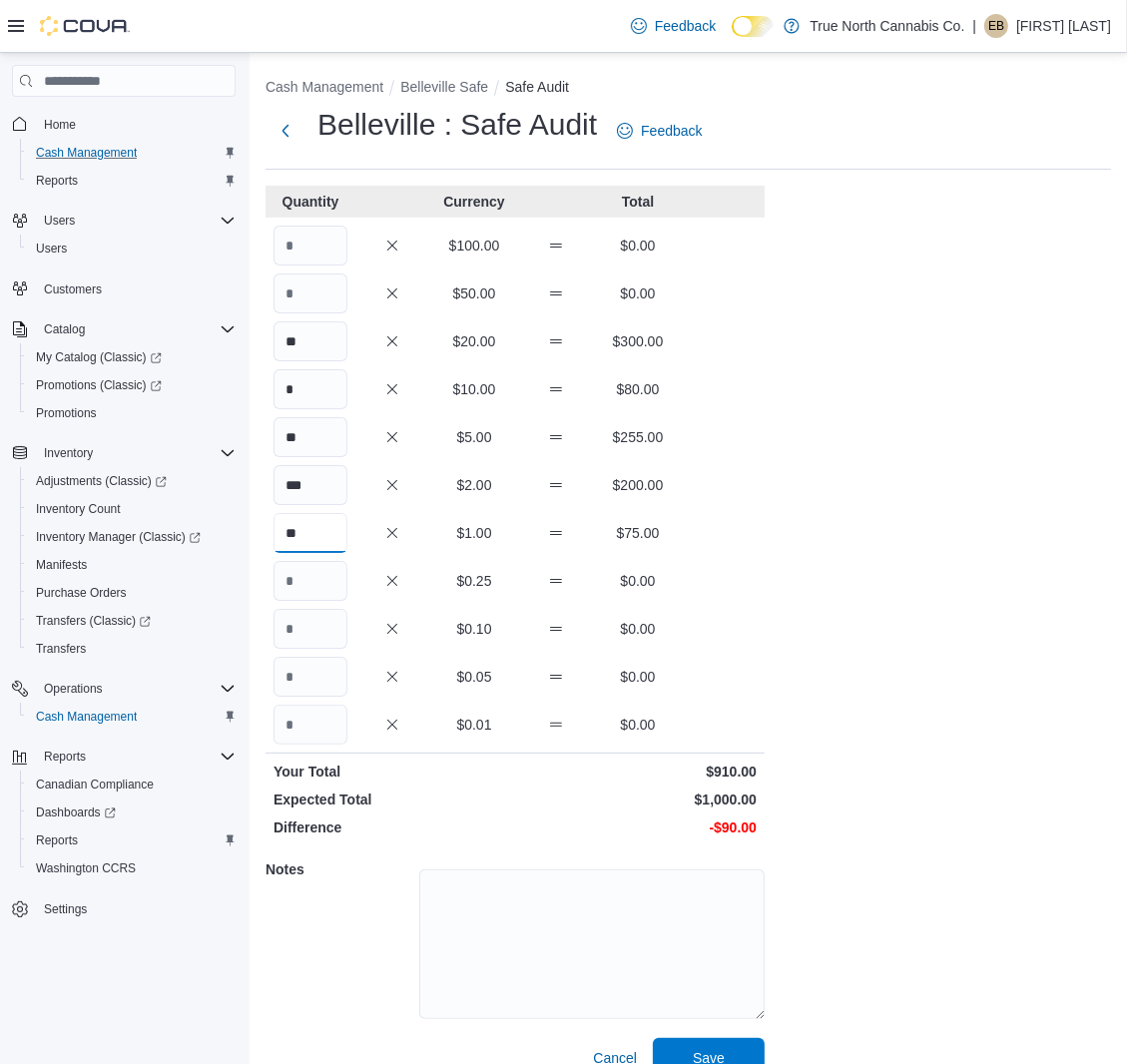 type on "**" 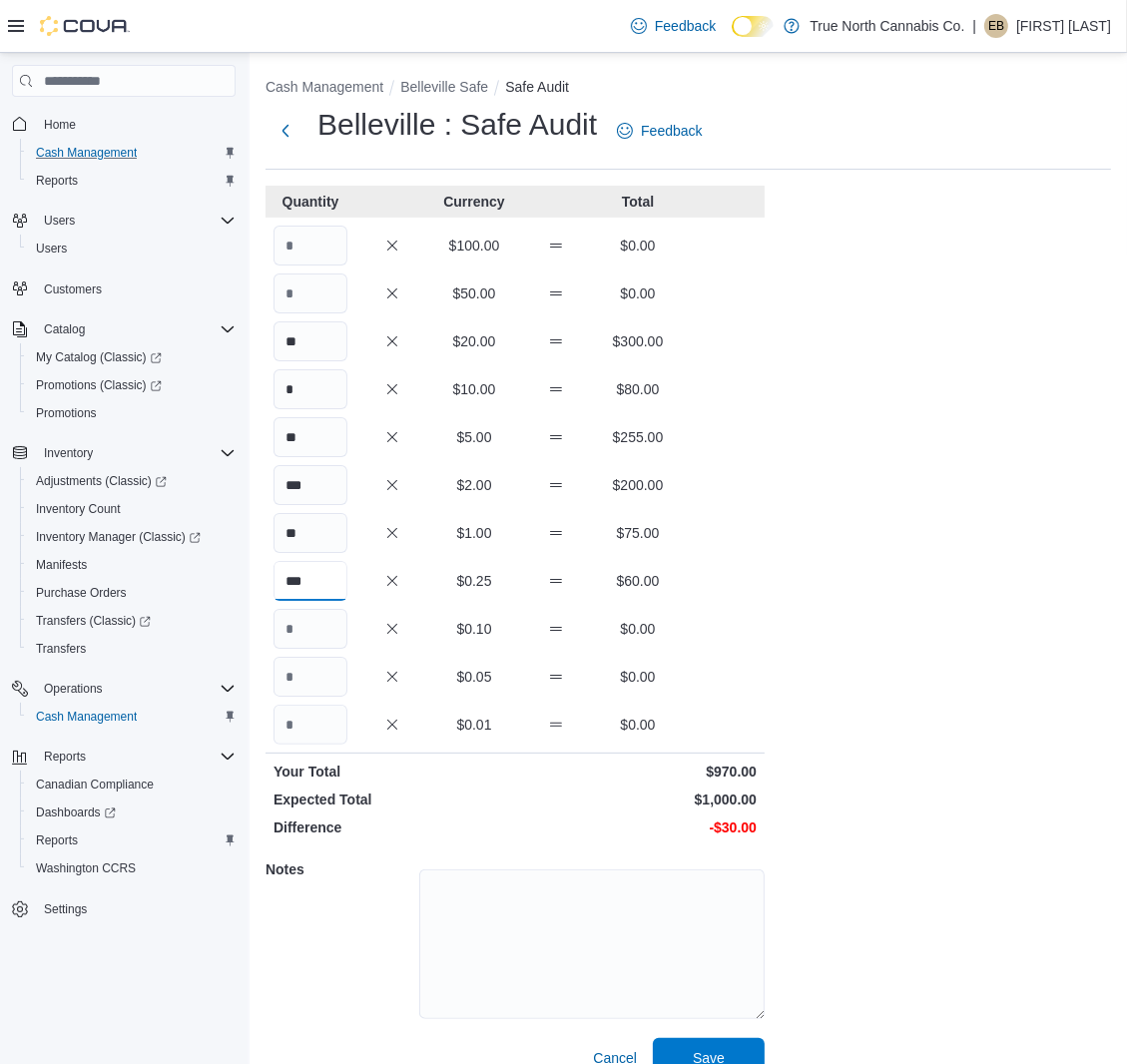 type on "***" 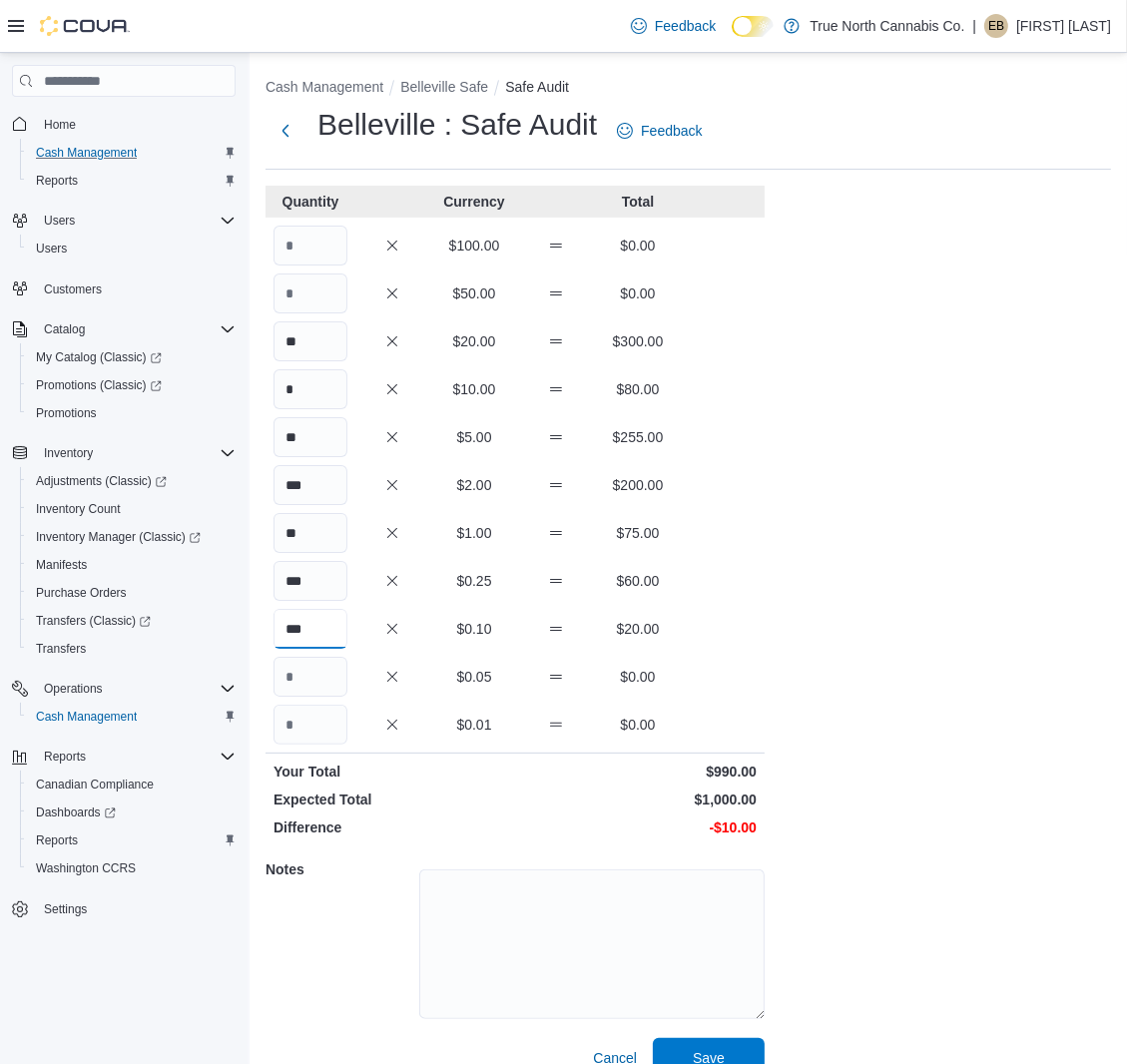 type on "***" 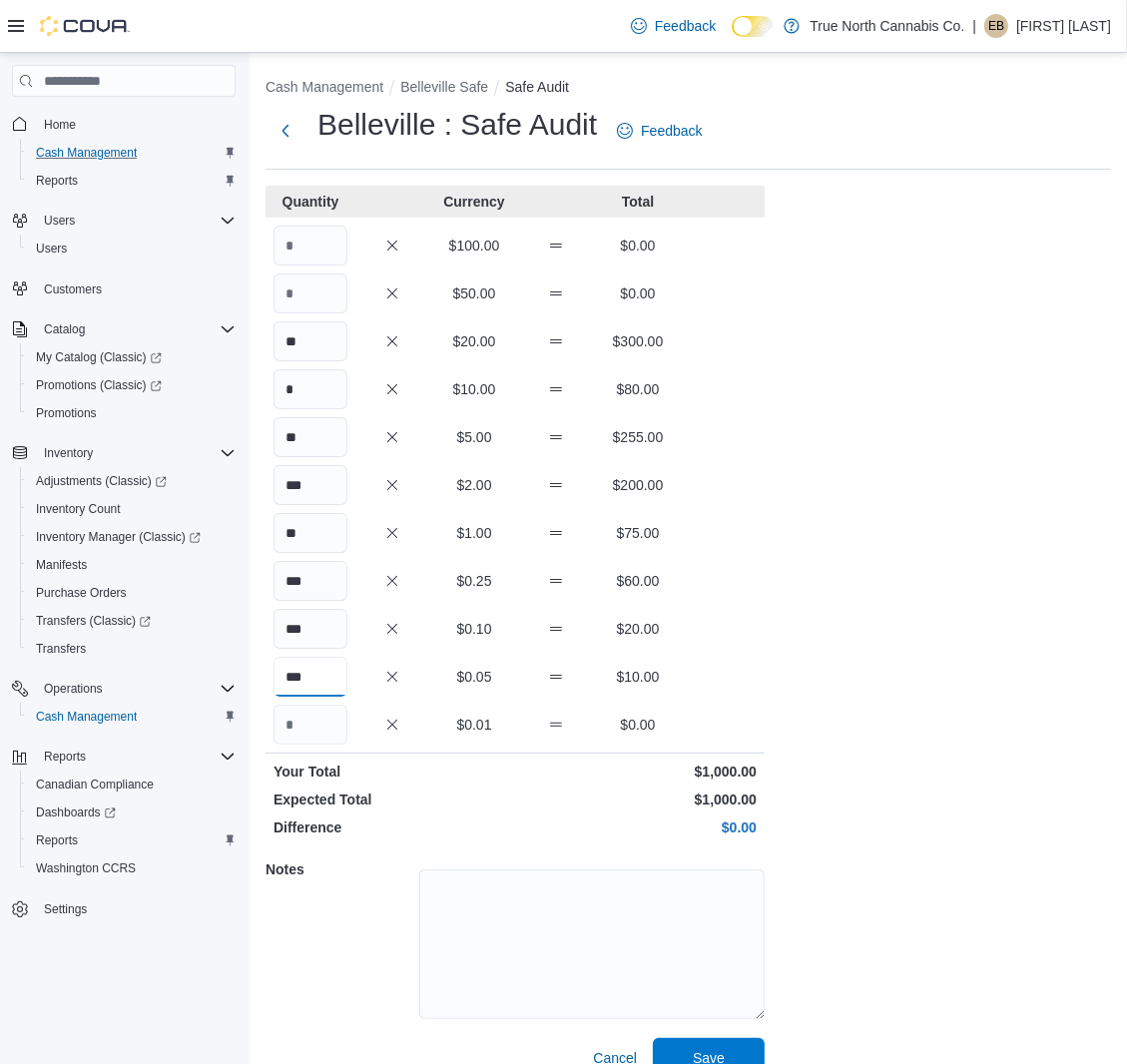 type on "***" 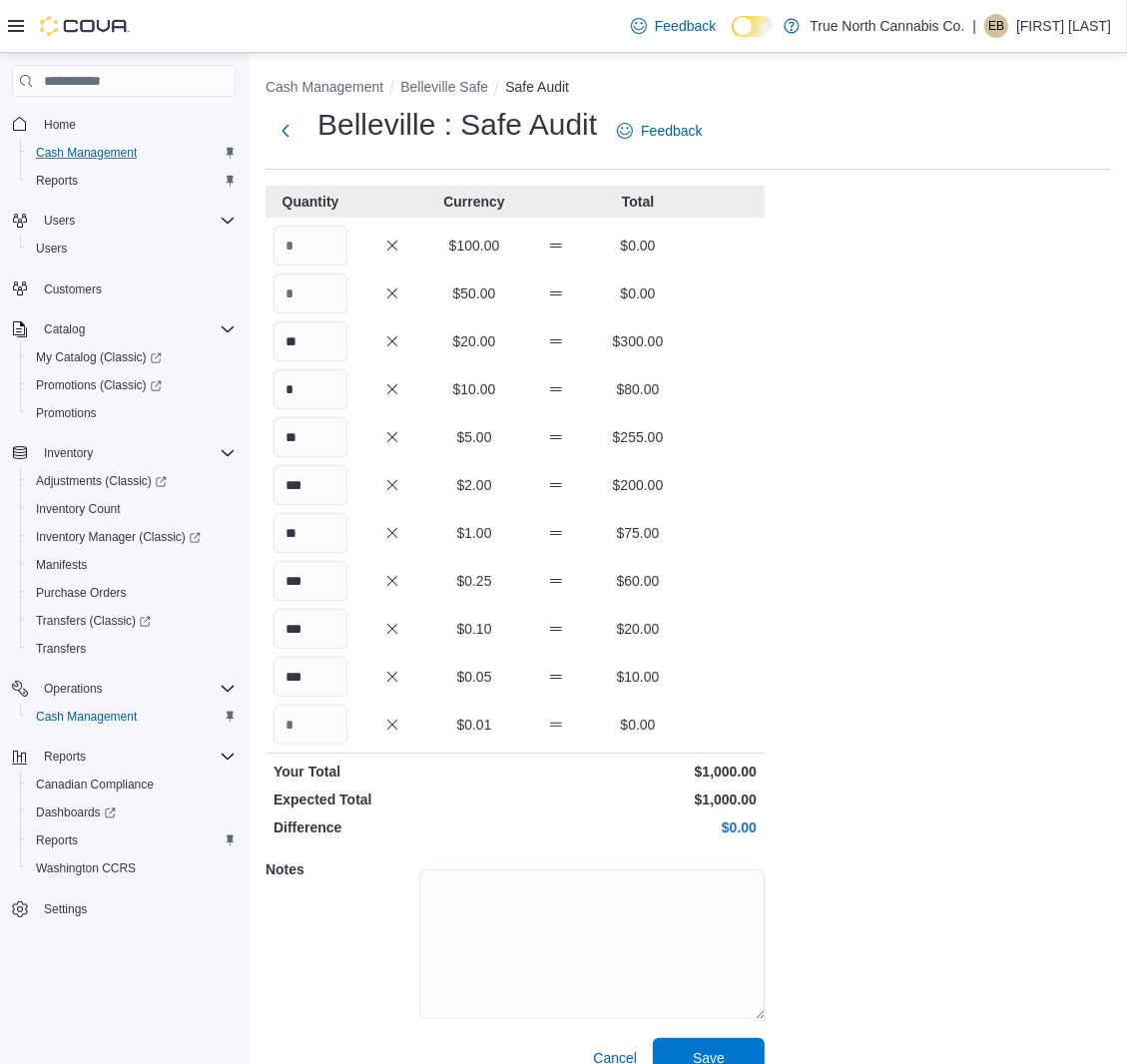 click on "Cash Management [CITY] Safe Safe Audit [CITY] : Safe Audit Feedback   Quantity Currency Total $100.00 $0.00 $50.00 $0.00 ** $20.00 $300.00 * $10.00 $80.00 ** $5.00 $255.00 *** $2.00 $200.00 ** $1.00 $75.00 *** $0.25 $60.00 *** $0.10 $20.00 *** $0.05 $10.00 $0.01 $0.00 Your Total $1,000.00 Expected Total $1,000.00 Difference $0.00 Notes Cancel Save" at bounding box center [688, 573] 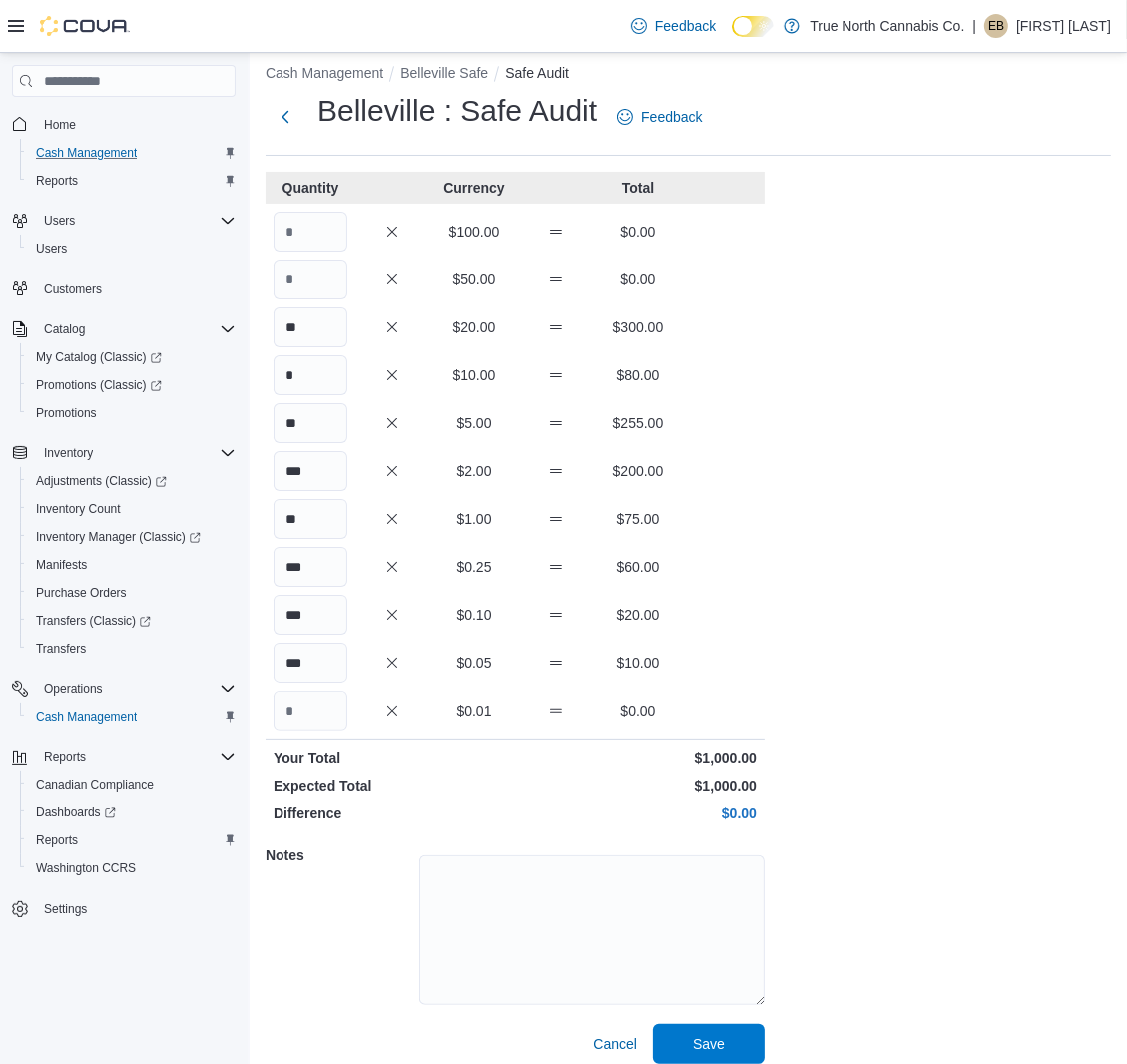 scroll, scrollTop: 28, scrollLeft: 0, axis: vertical 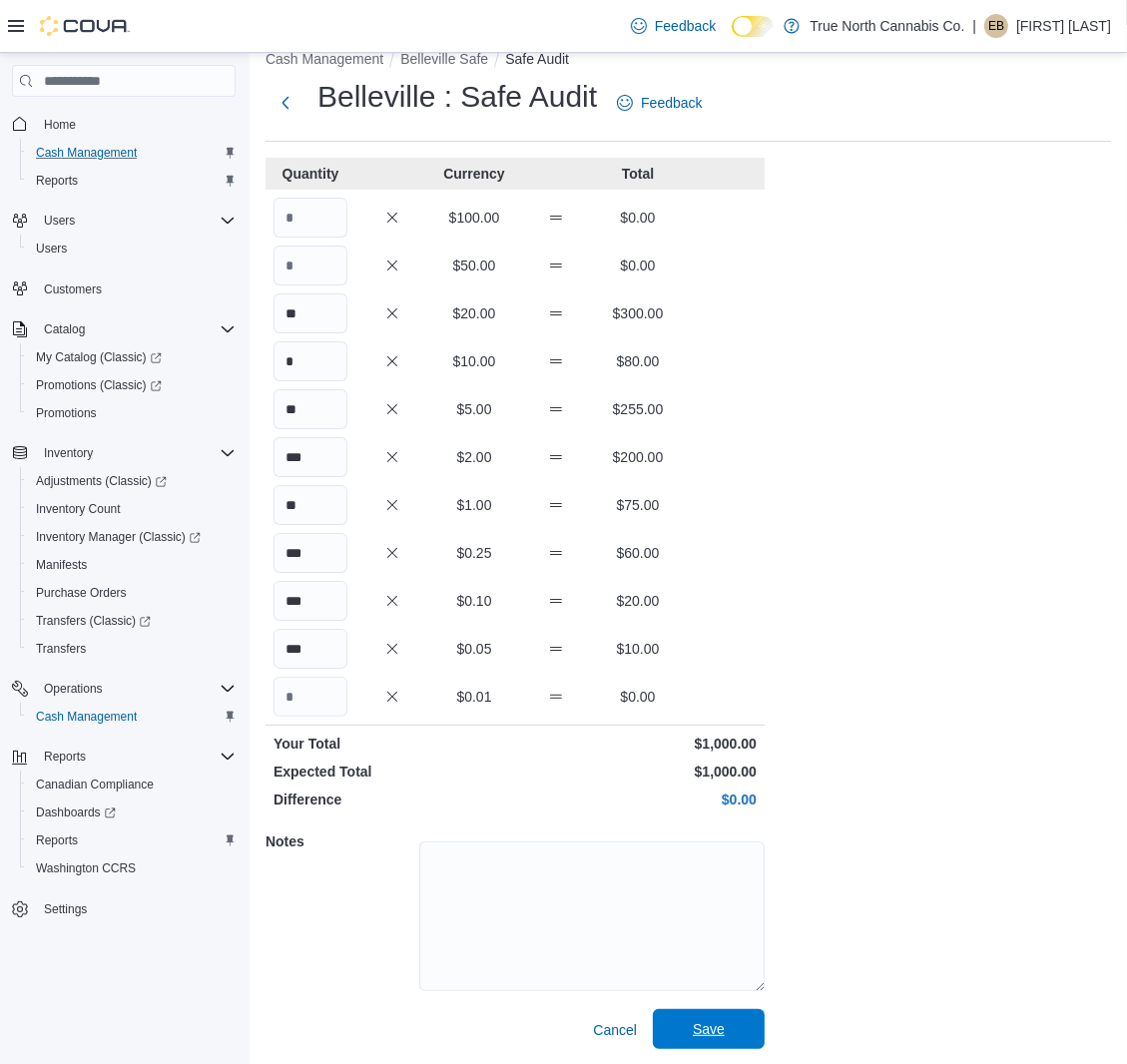 click on "Save" at bounding box center (709, 1029) 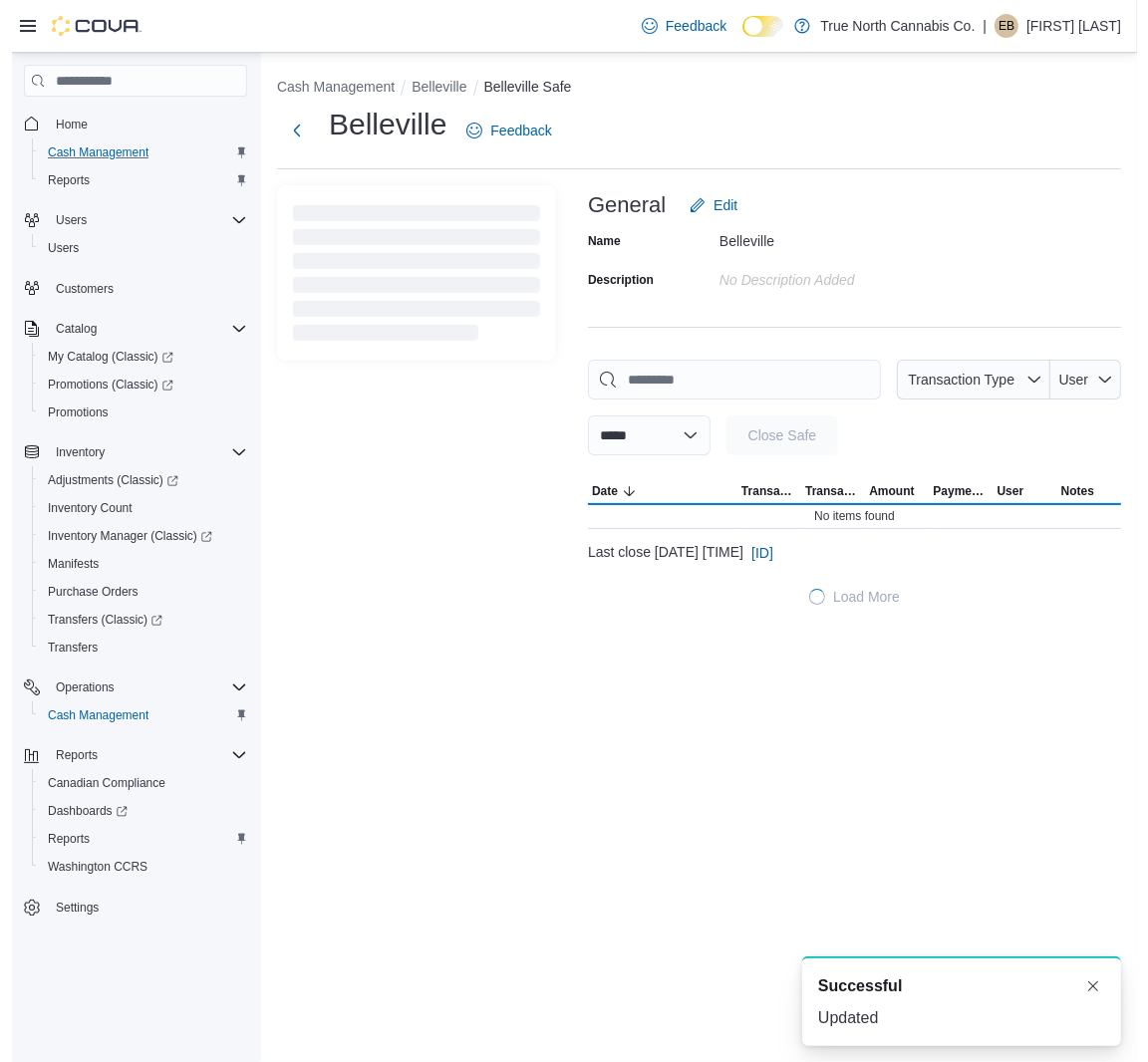 scroll, scrollTop: 0, scrollLeft: 0, axis: both 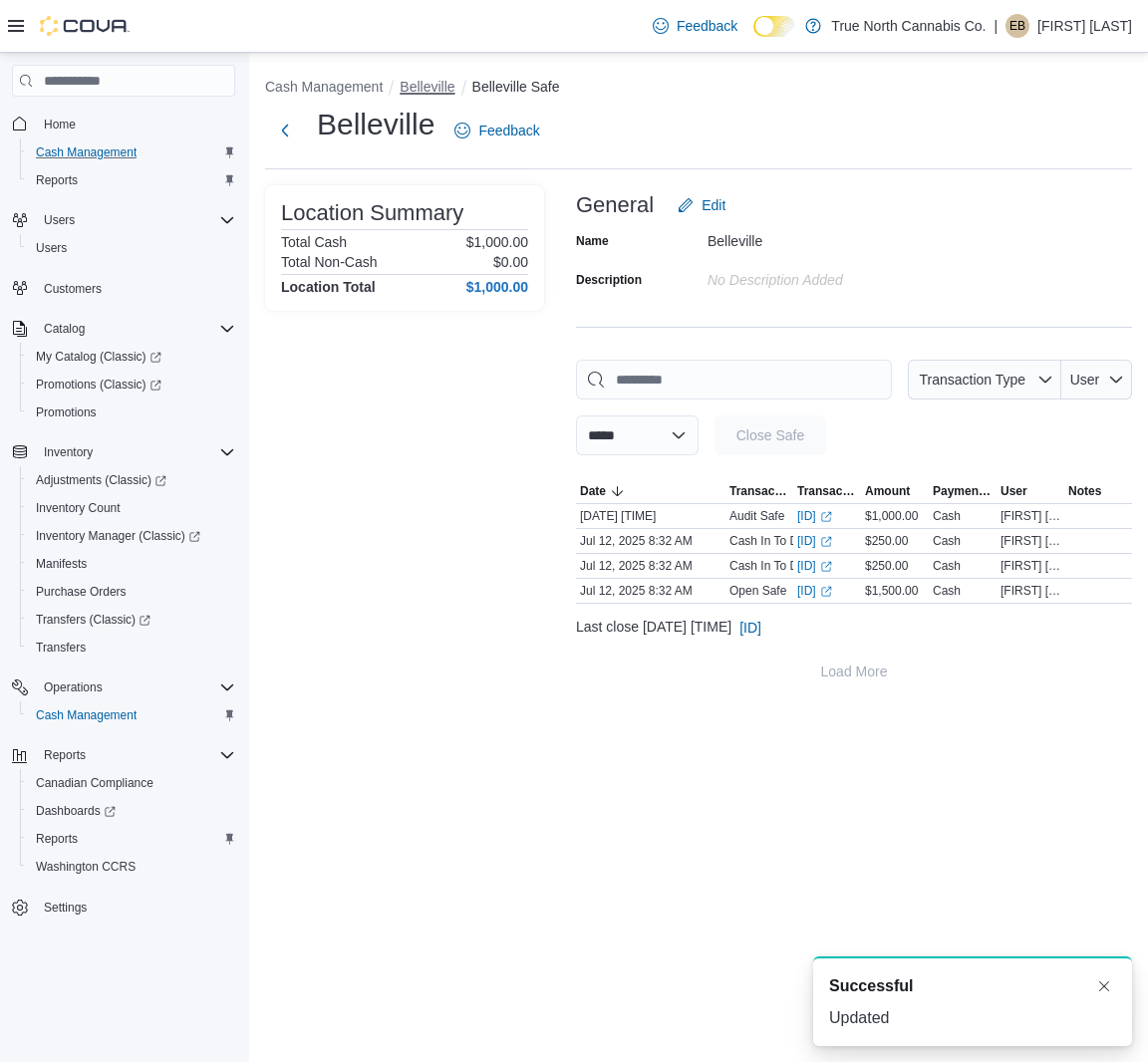 click on "Belleville" at bounding box center [427, 87] 